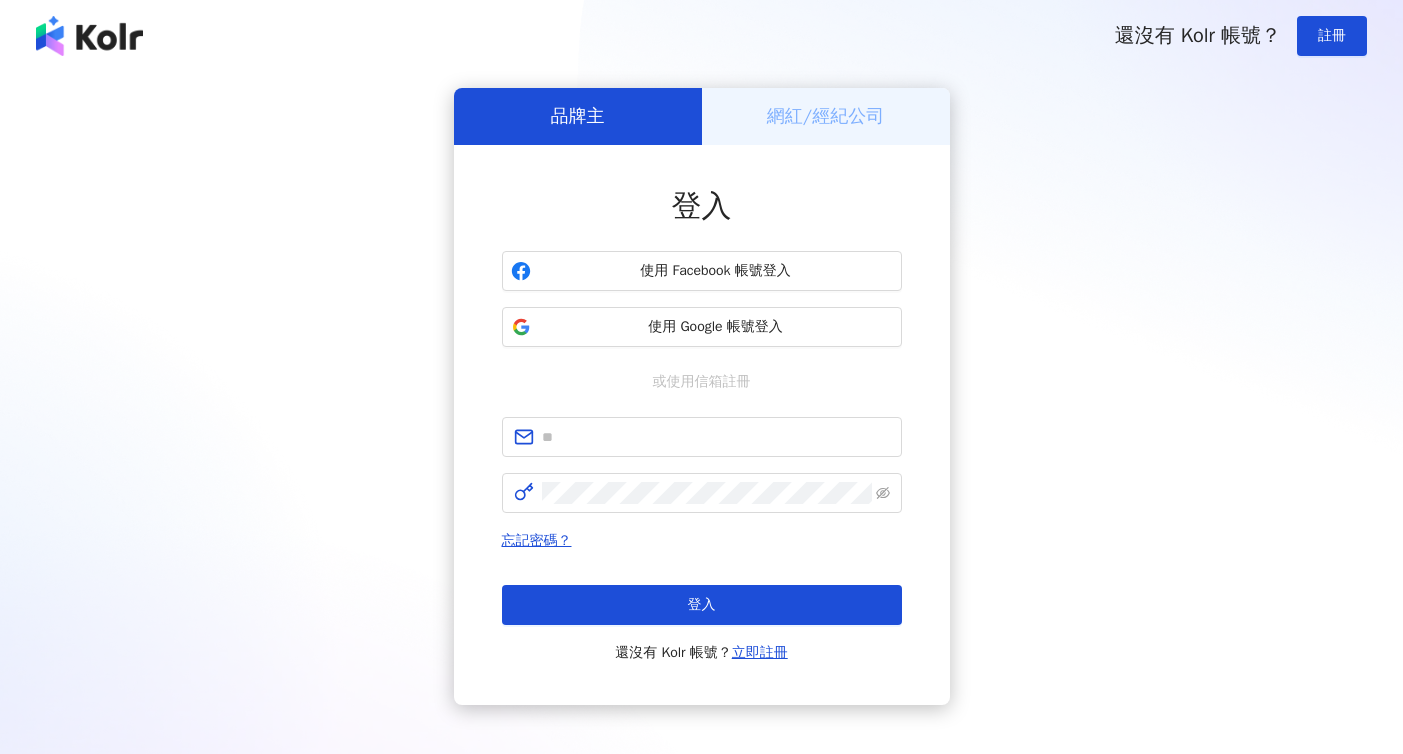 scroll, scrollTop: 0, scrollLeft: 0, axis: both 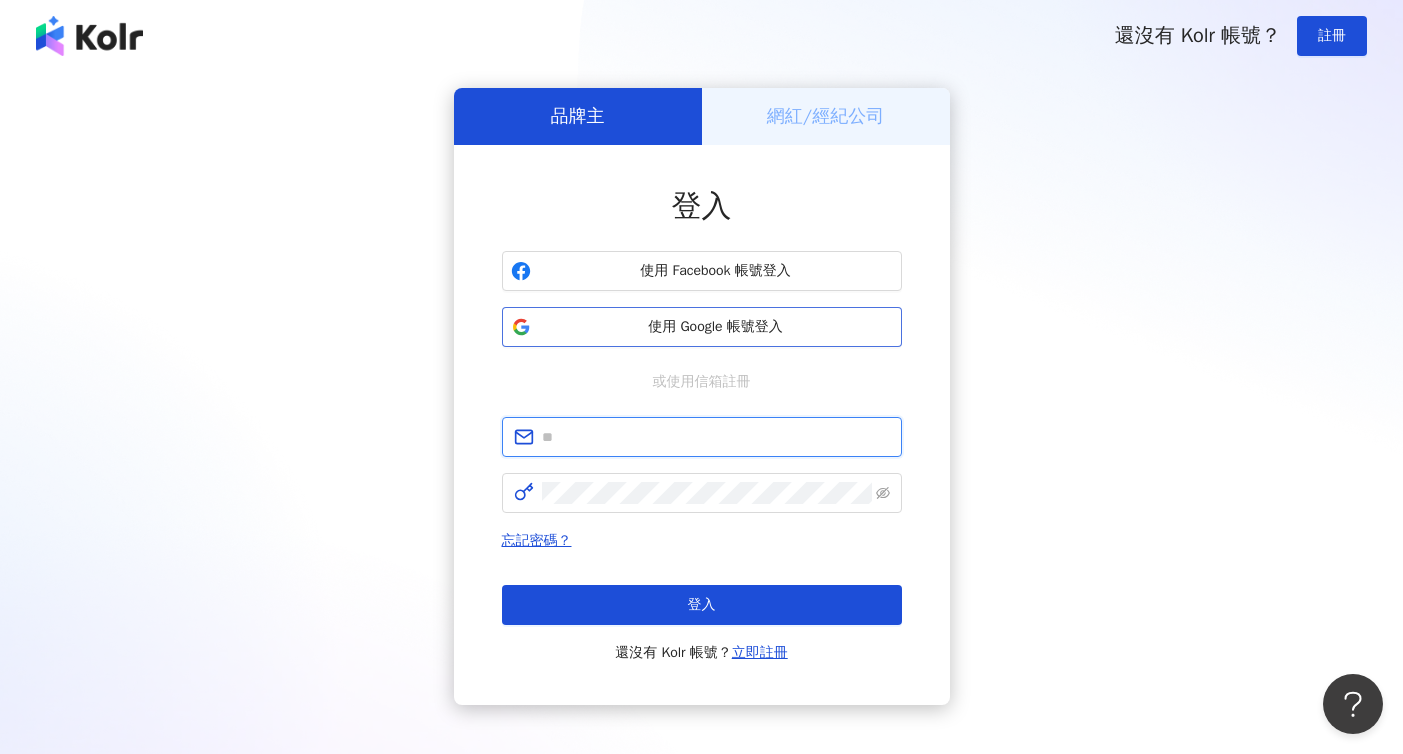 type on "**********" 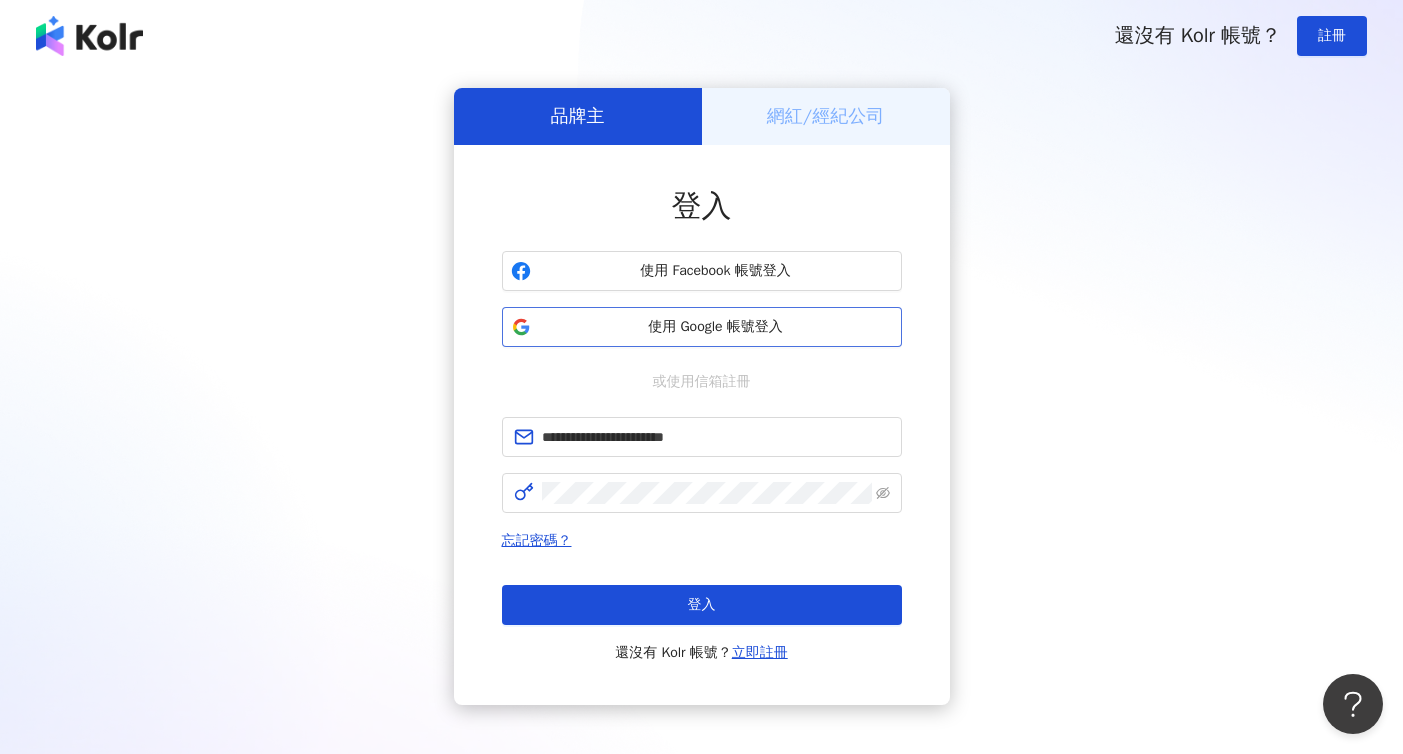 click on "使用 Google 帳號登入" at bounding box center (716, 327) 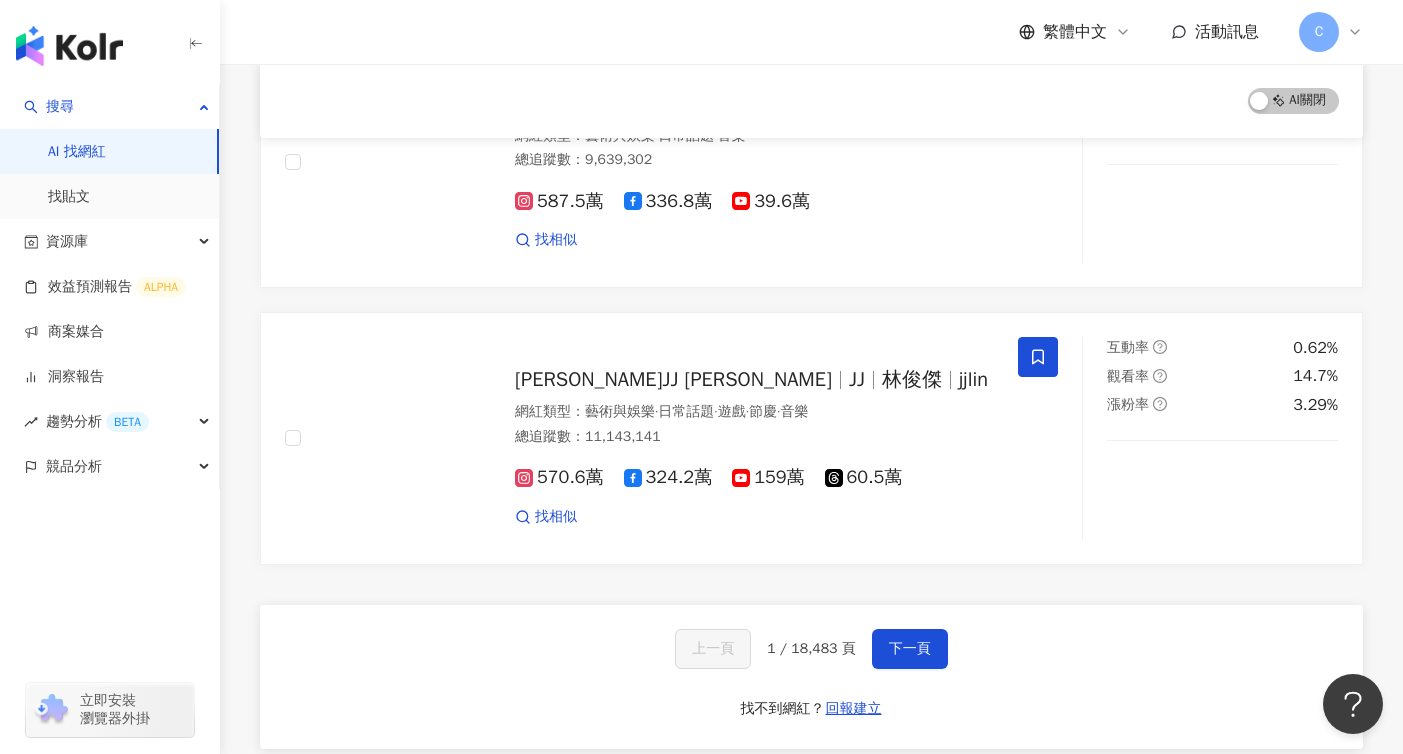 scroll, scrollTop: 3033, scrollLeft: 0, axis: vertical 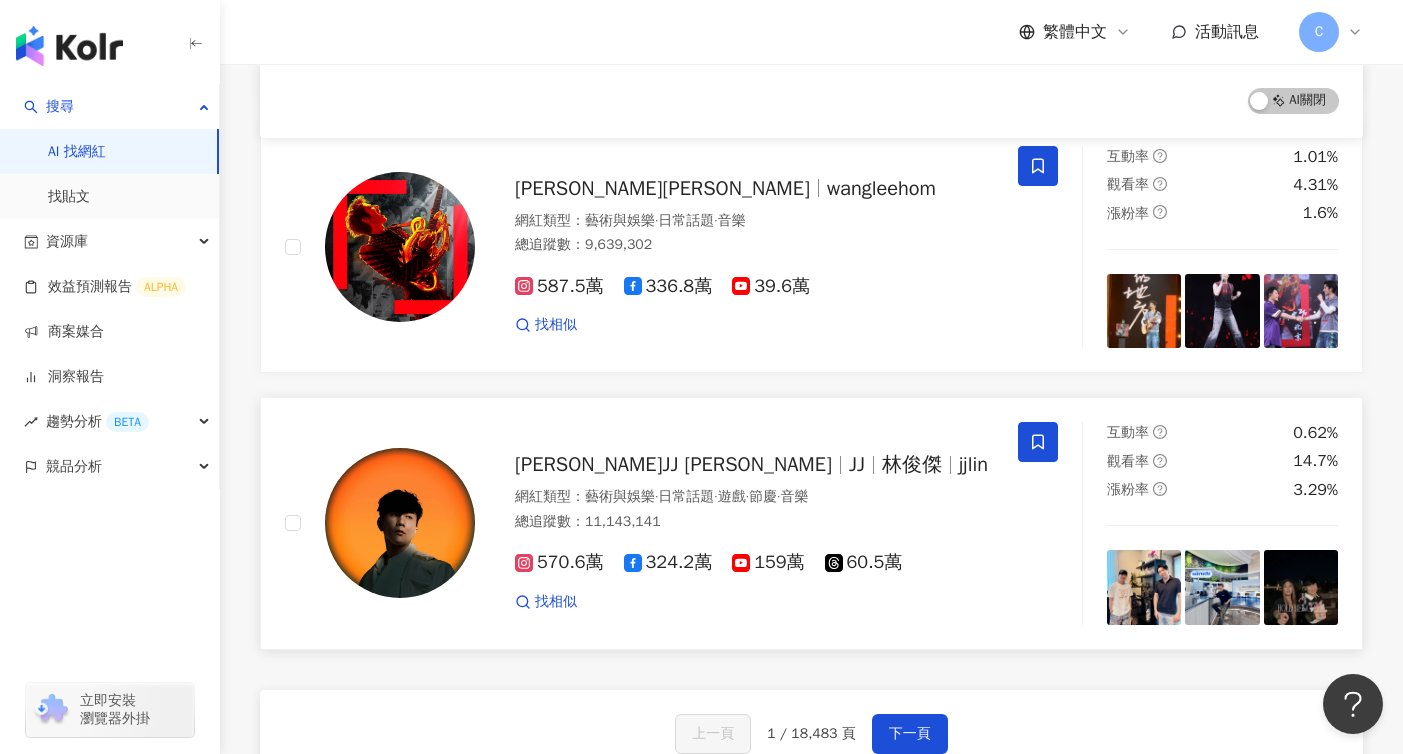 click on "JJ" at bounding box center [865, 464] 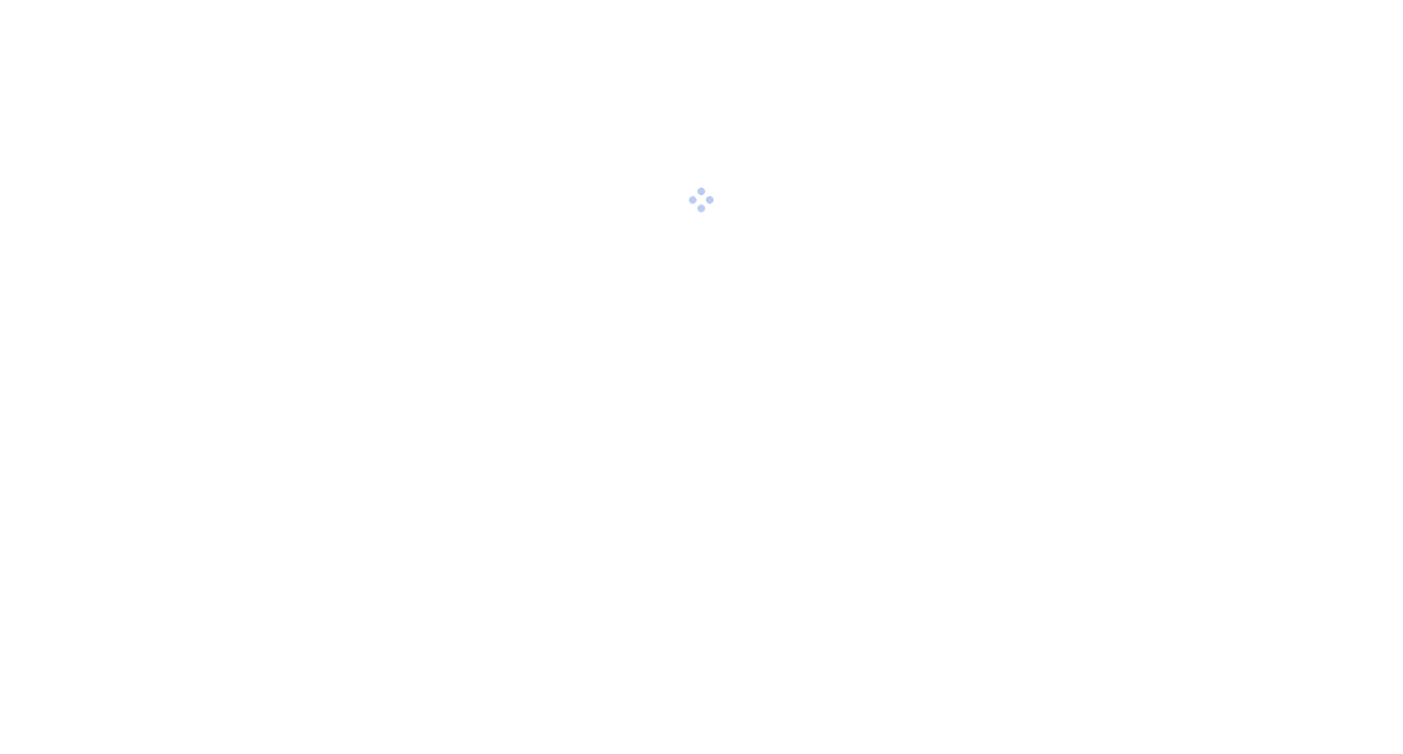 scroll, scrollTop: 0, scrollLeft: 0, axis: both 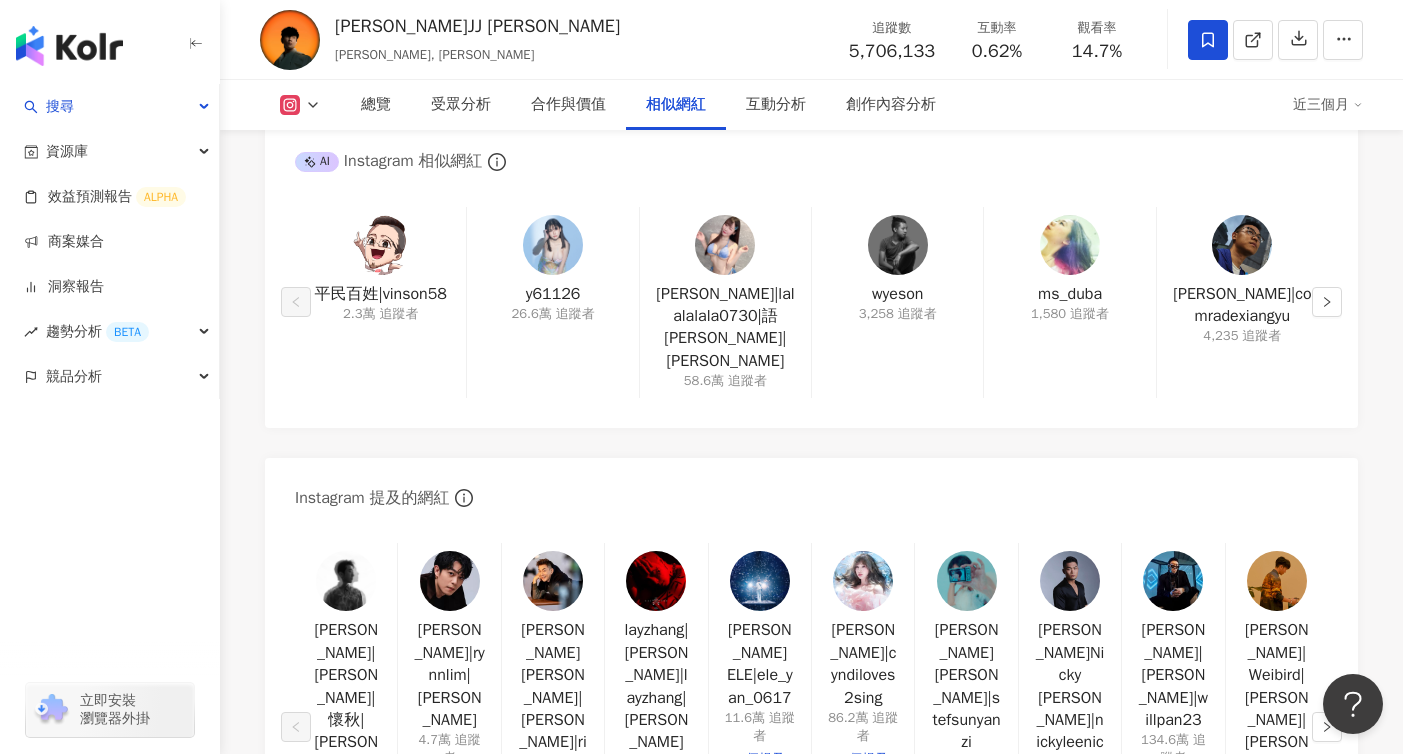 click on "1,580 追蹤者" at bounding box center (1070, 314) 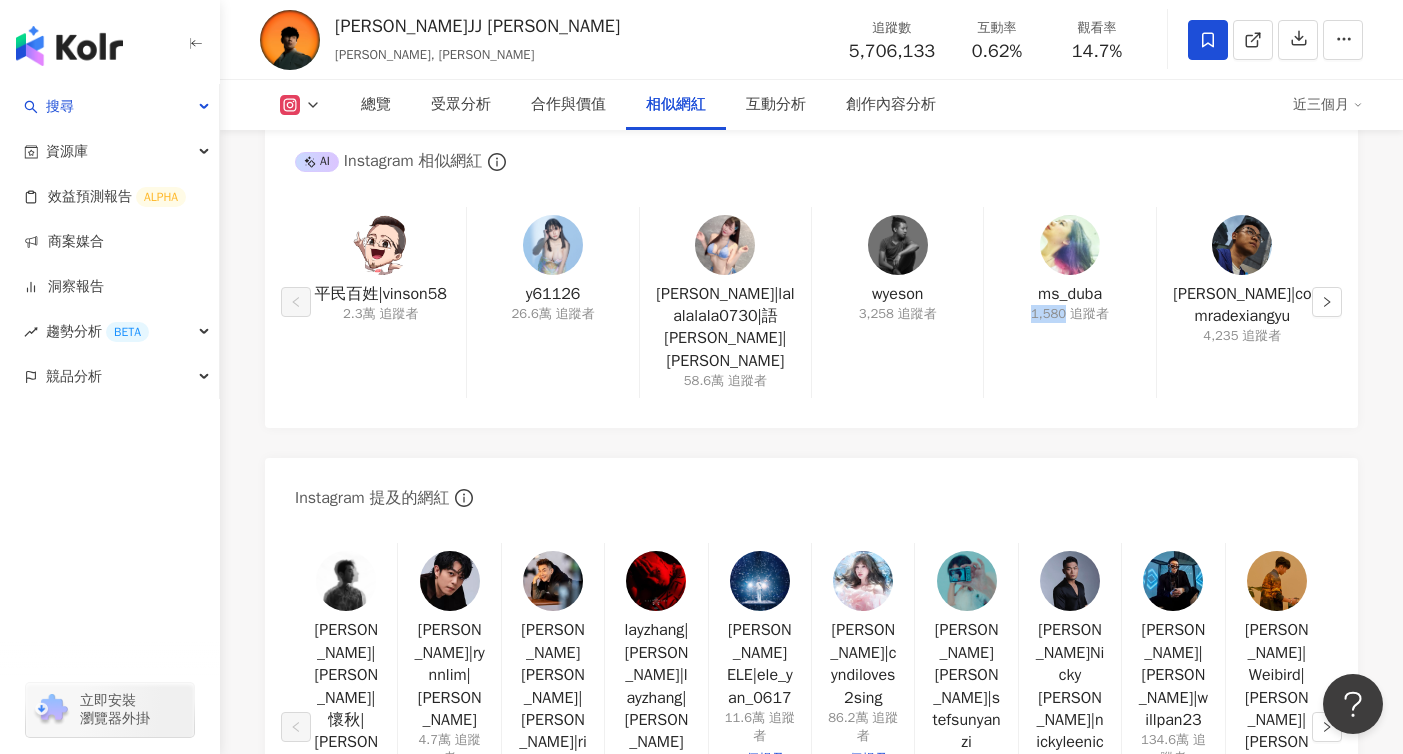click on "1,580 追蹤者" at bounding box center (1070, 314) 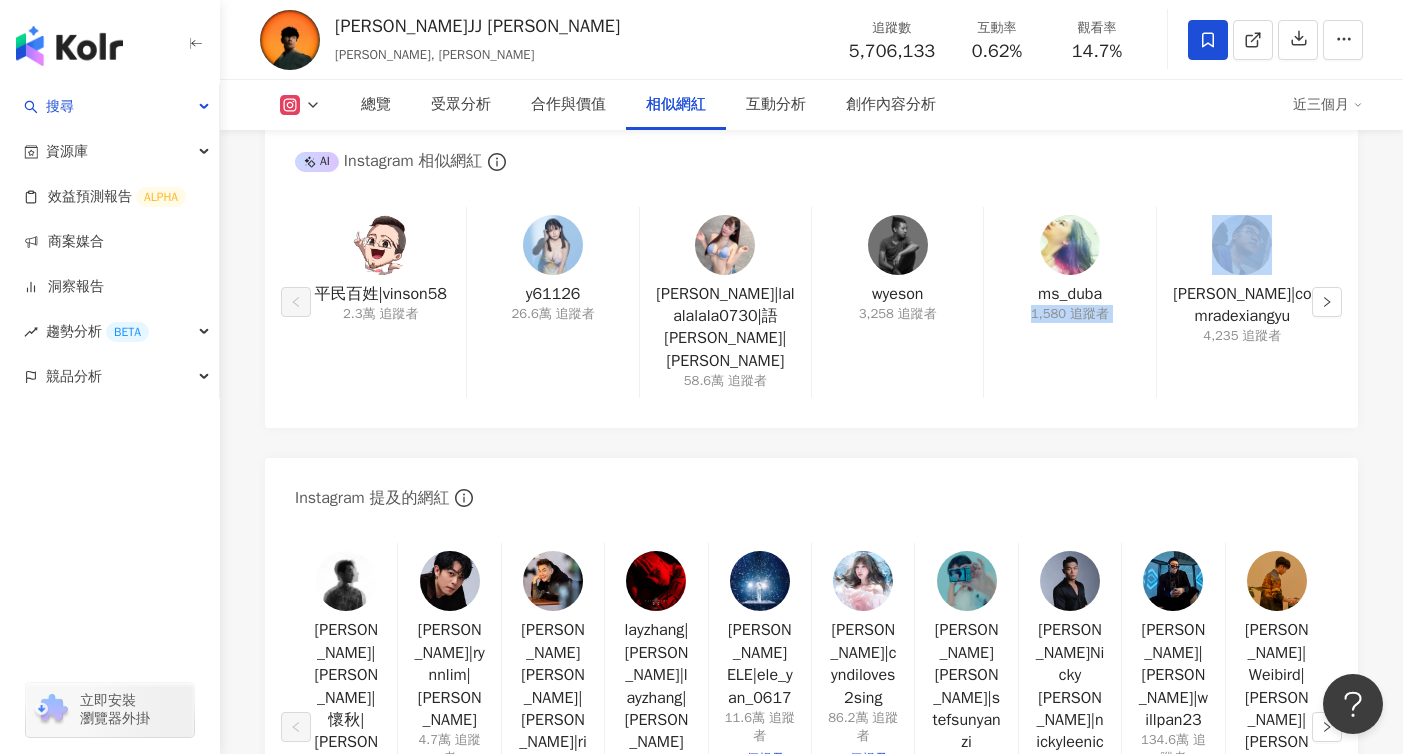 click on "1,580 追蹤者" at bounding box center (1070, 314) 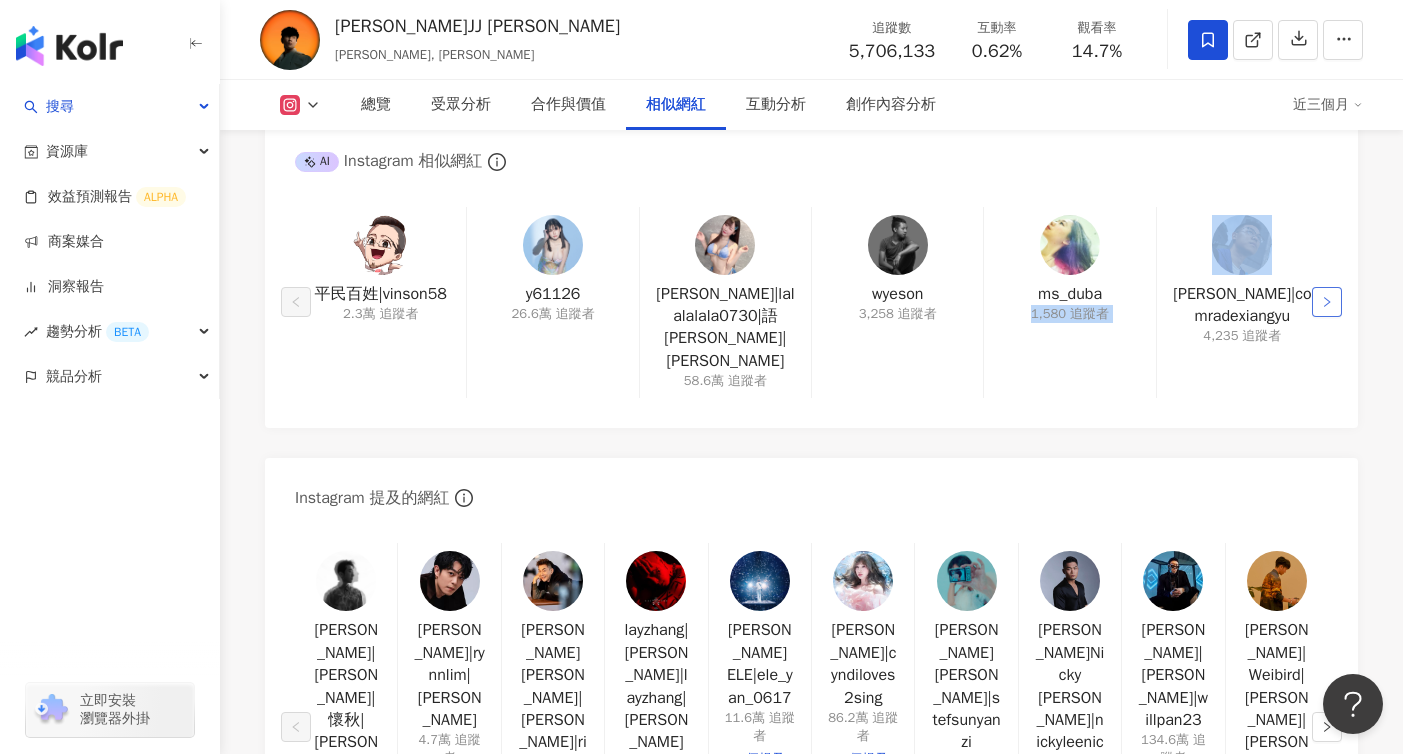 click 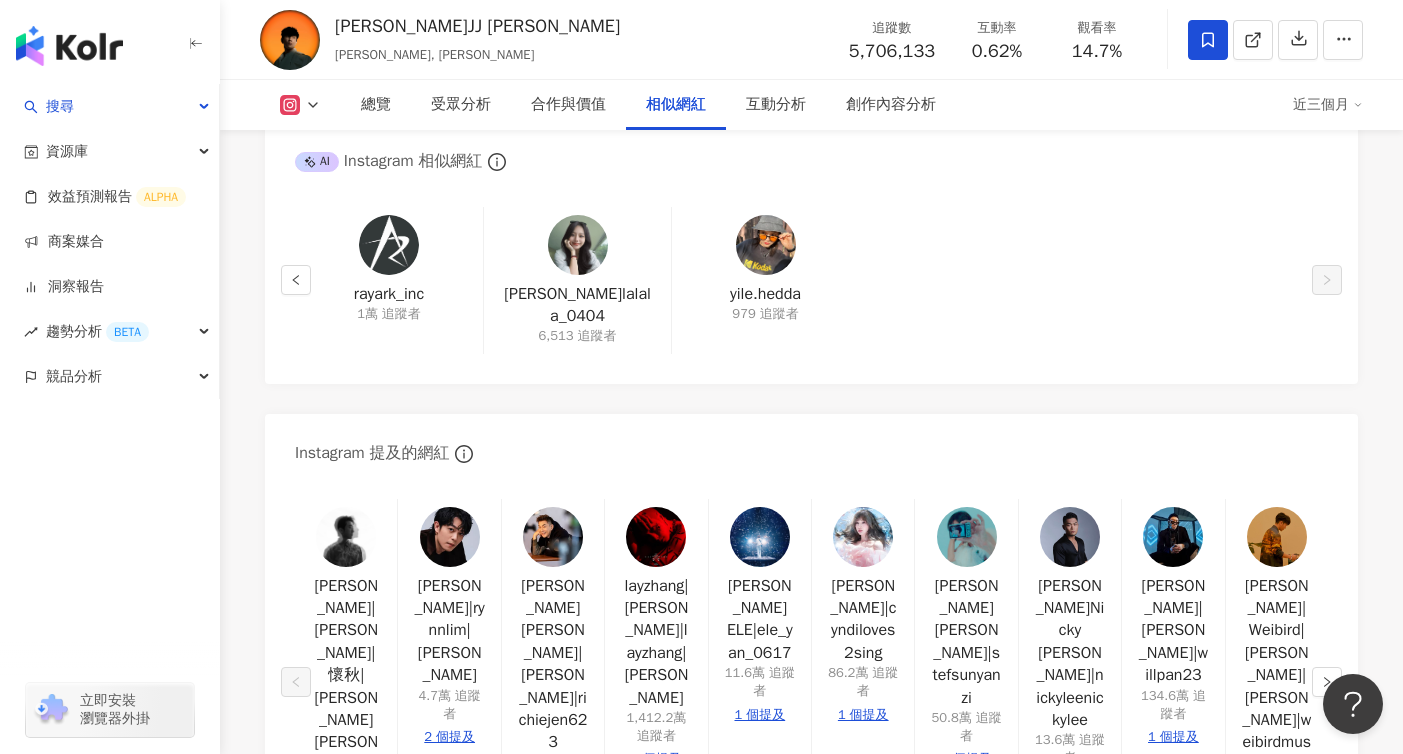 click on "979 追蹤者" at bounding box center [765, 314] 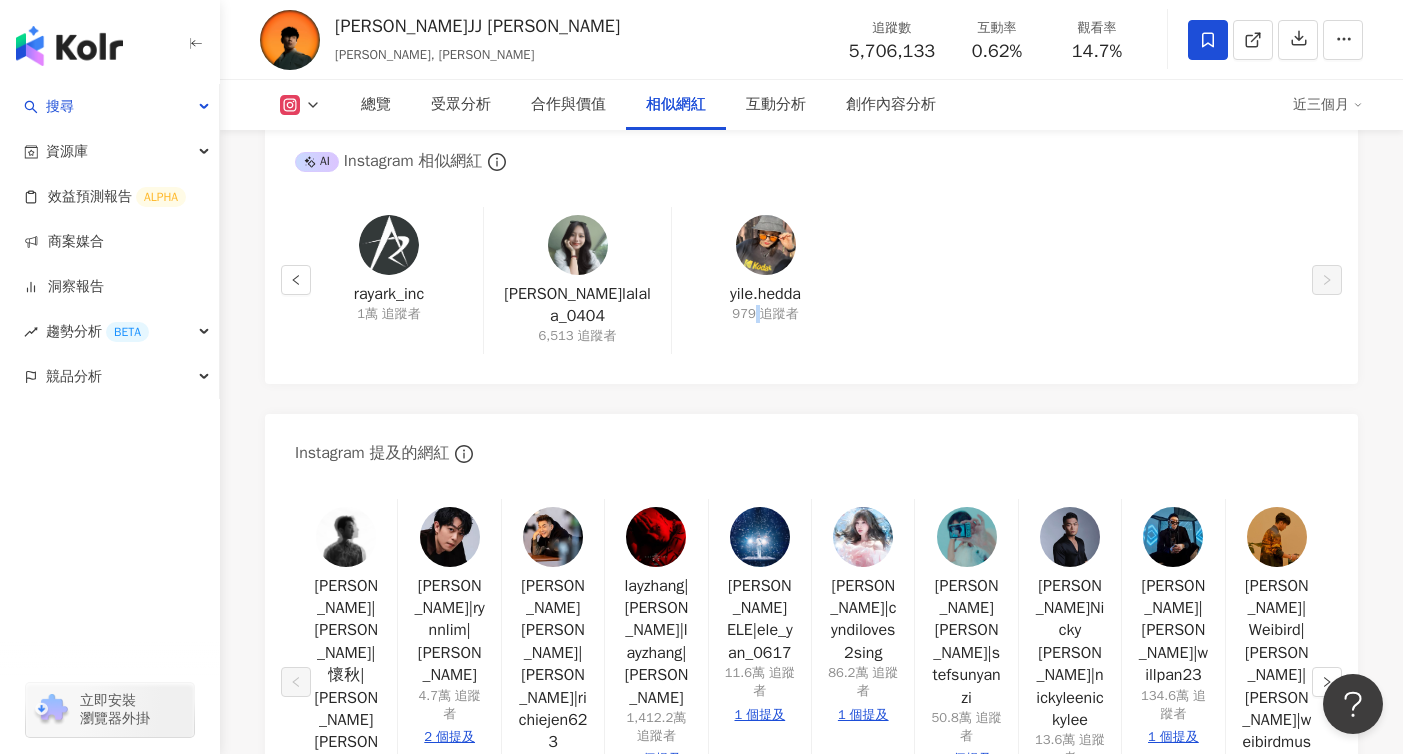 click on "979 追蹤者" at bounding box center (765, 314) 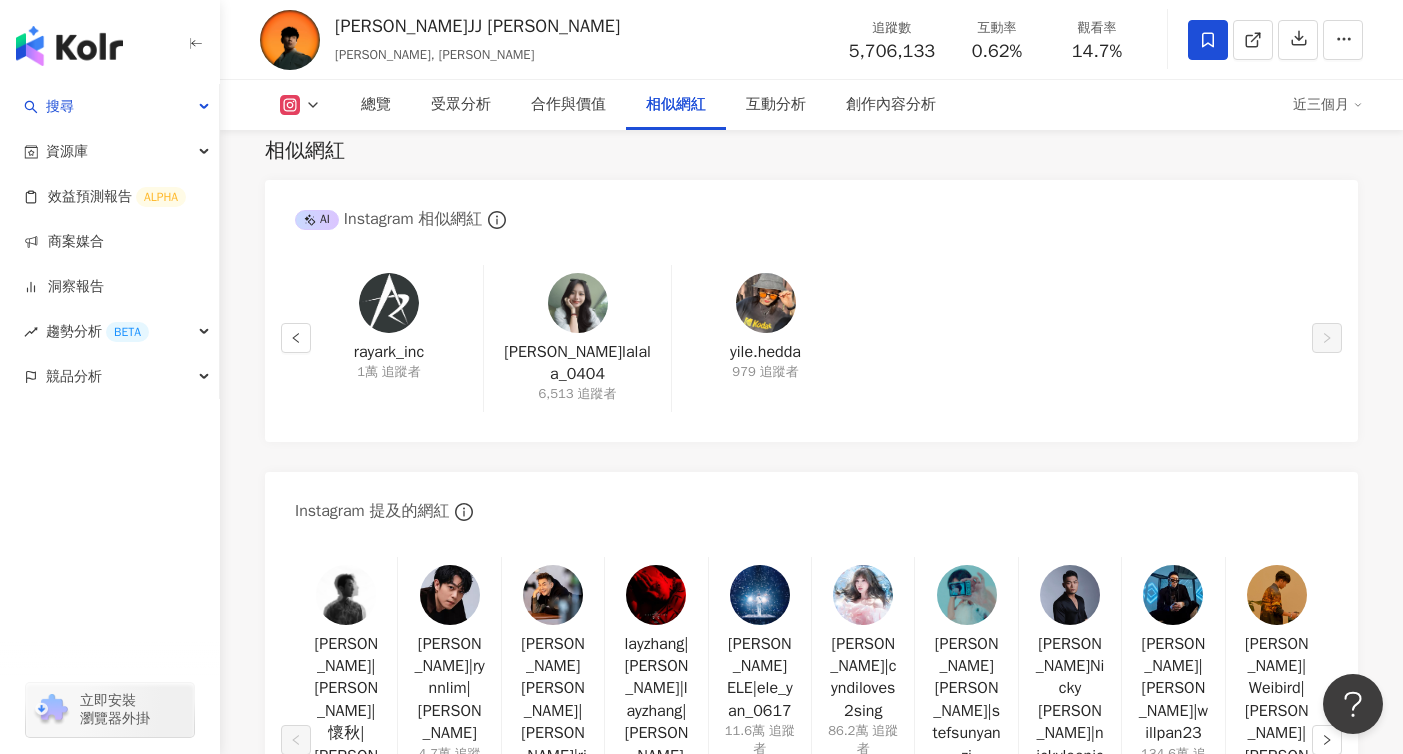 click on "AI Instagram 相似網紅" at bounding box center [388, 219] 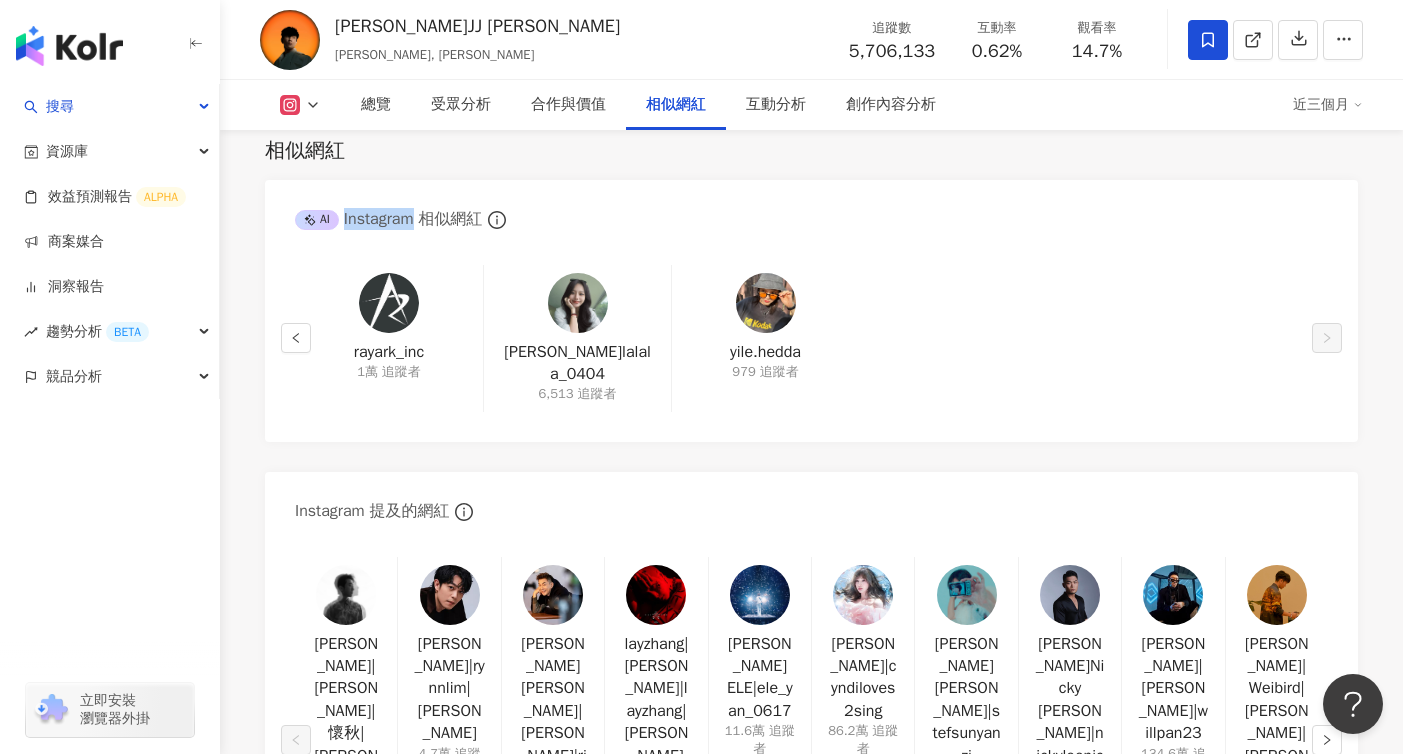 click on "AI Instagram 相似網紅" at bounding box center (388, 219) 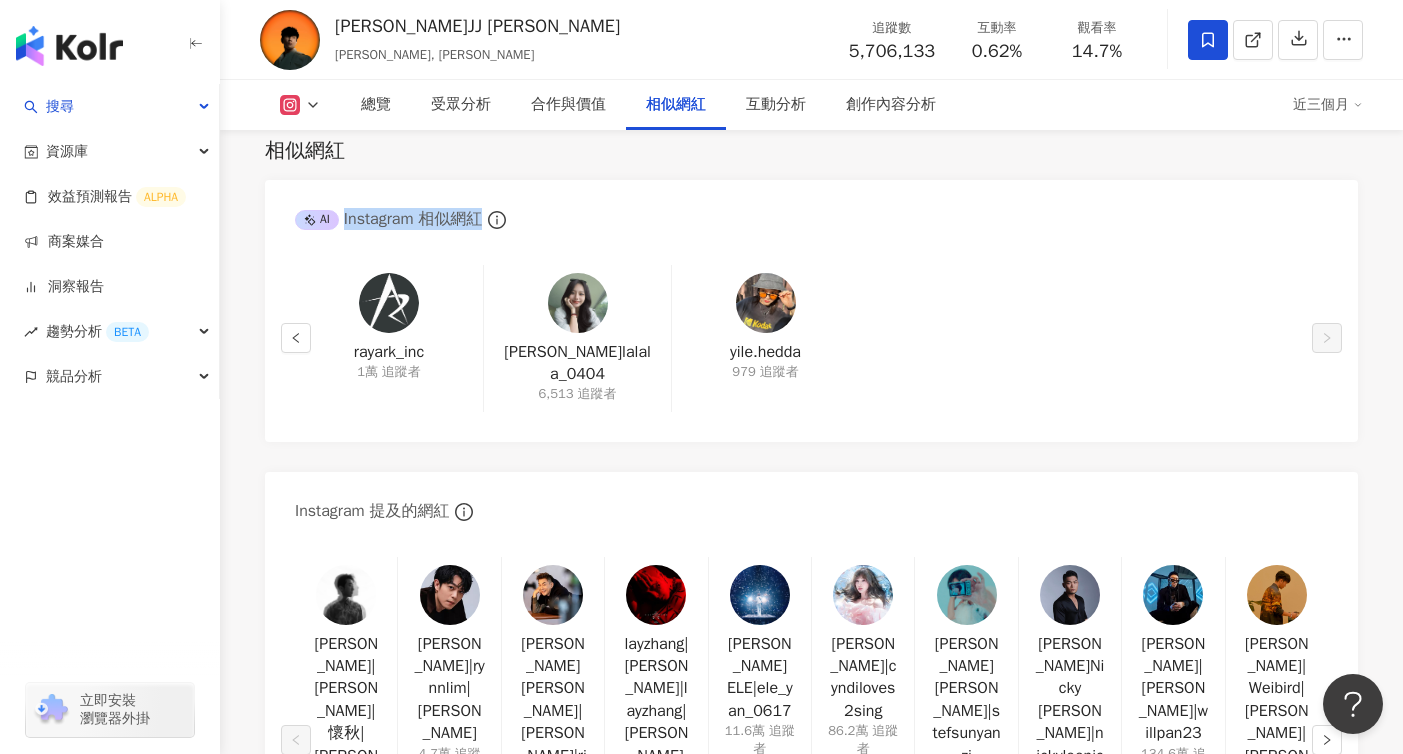 click on "AI Instagram 相似網紅" at bounding box center [388, 219] 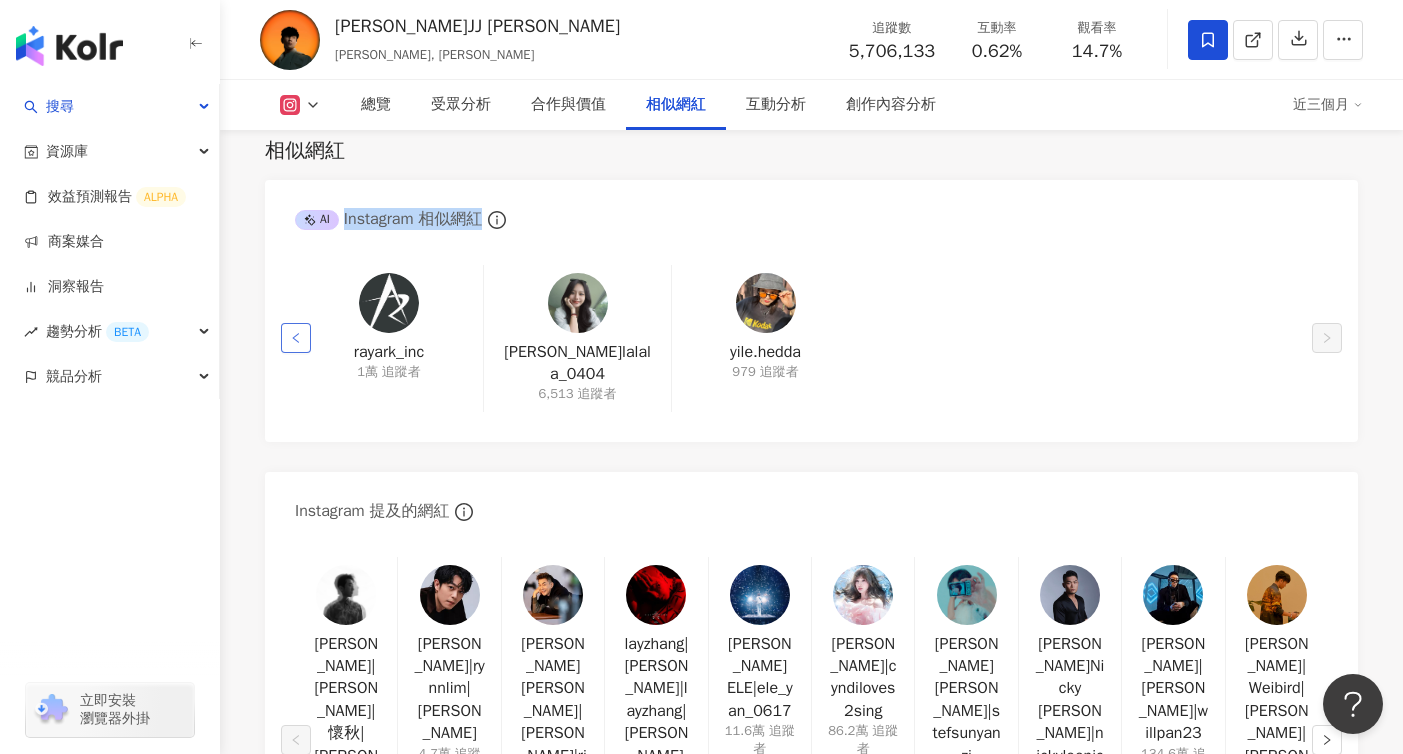 click 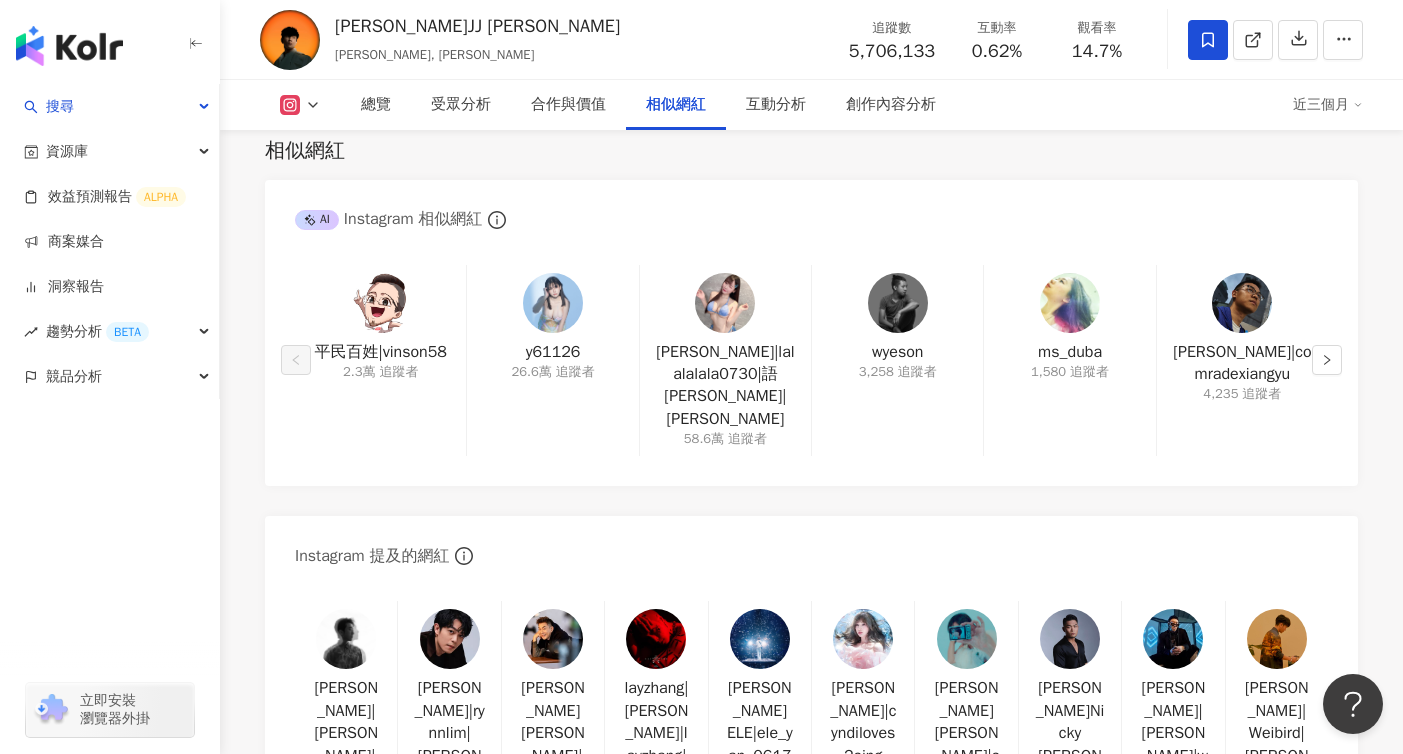 click on "wyeson 3,258 追蹤者" at bounding box center (897, 361) 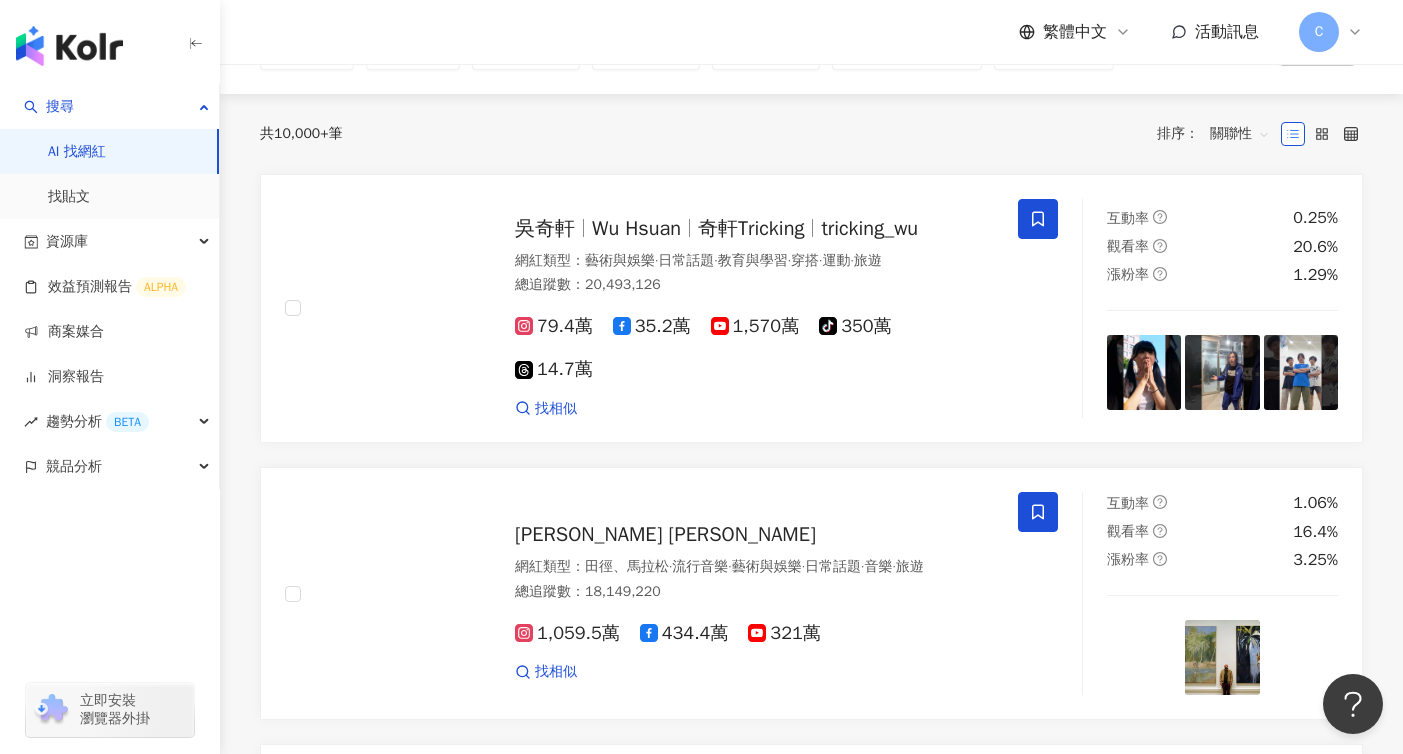 scroll, scrollTop: 185, scrollLeft: 0, axis: vertical 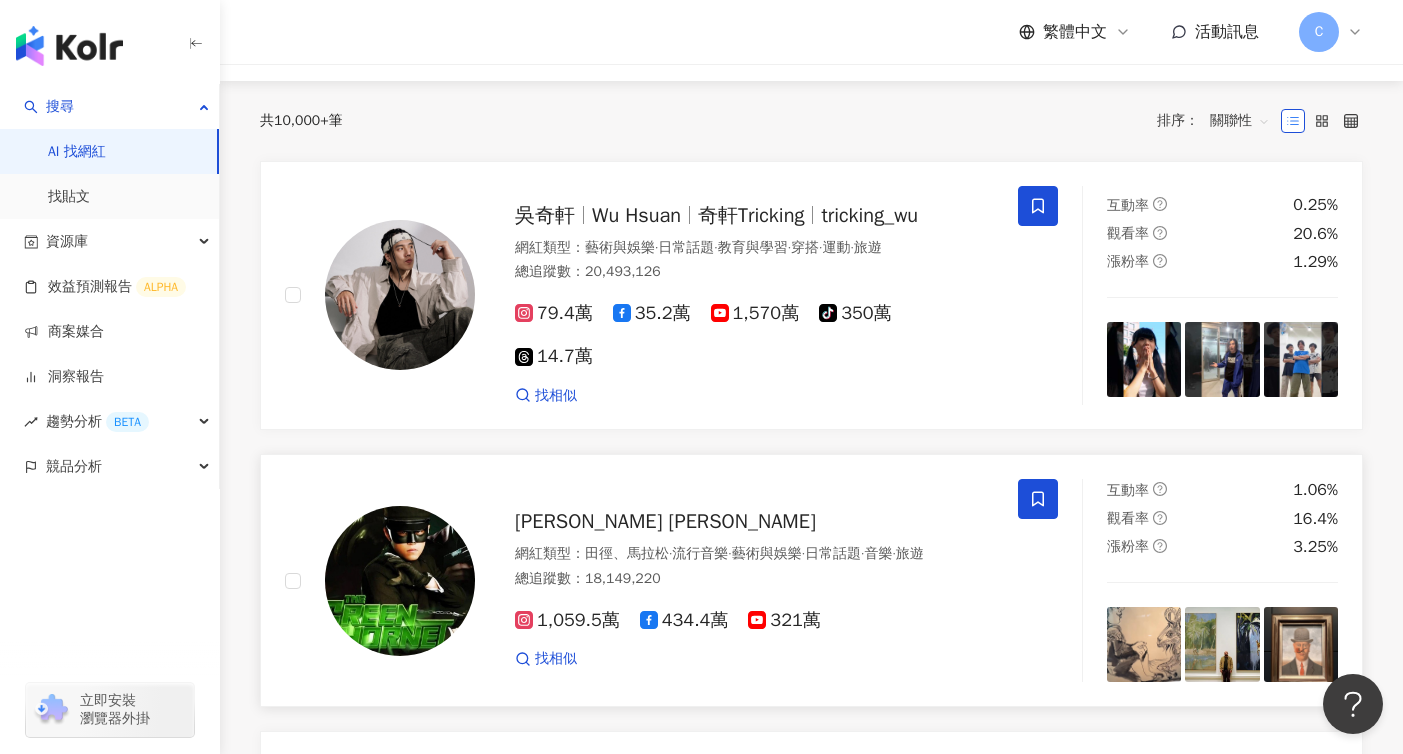 click on "Jay Chou 周杰倫" at bounding box center (665, 521) 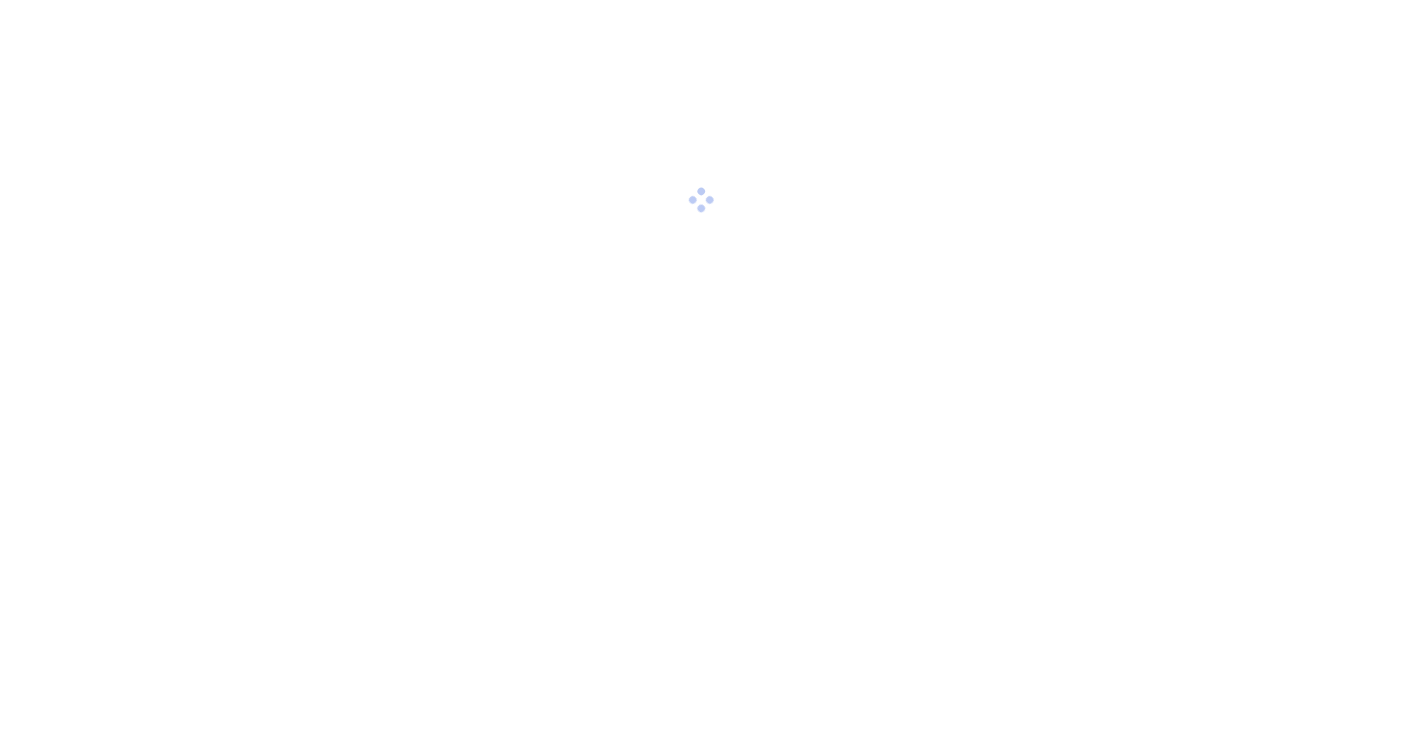scroll, scrollTop: 0, scrollLeft: 0, axis: both 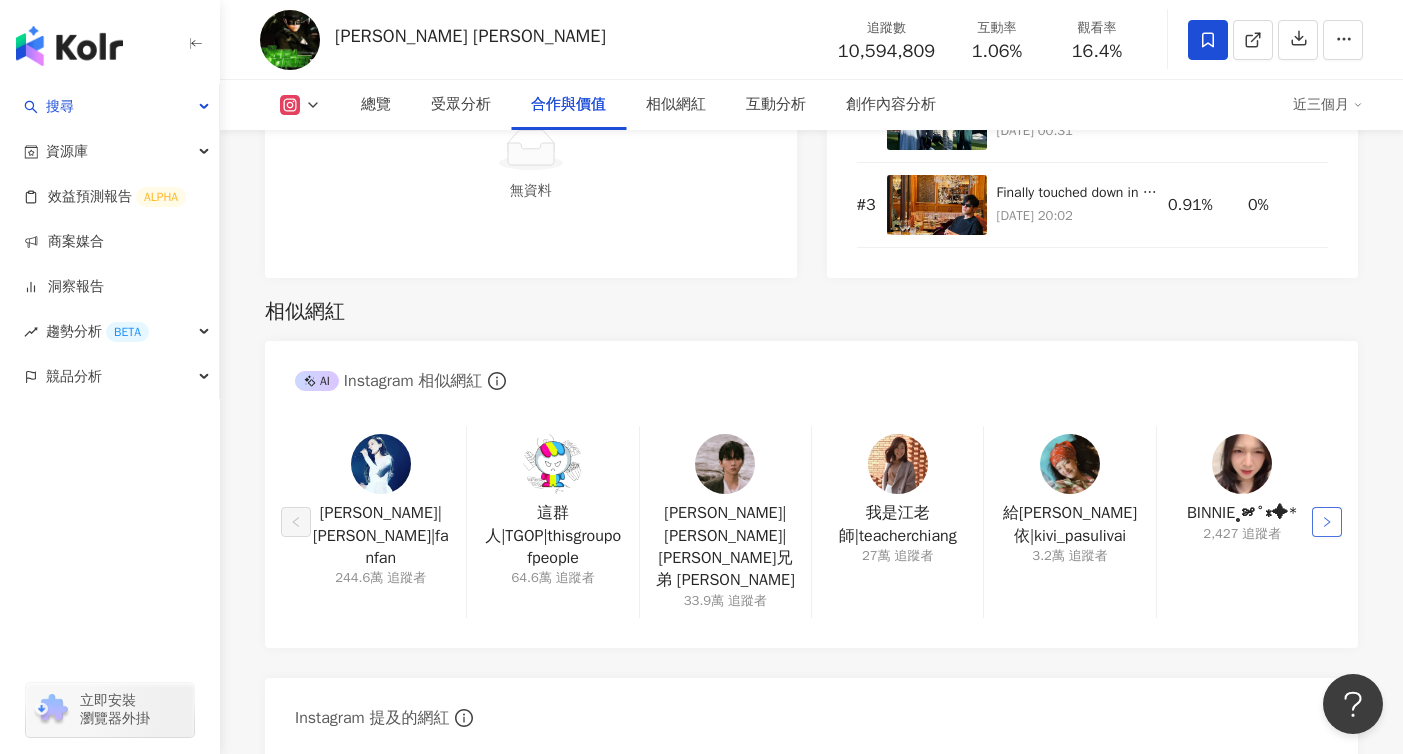 click at bounding box center (1327, 522) 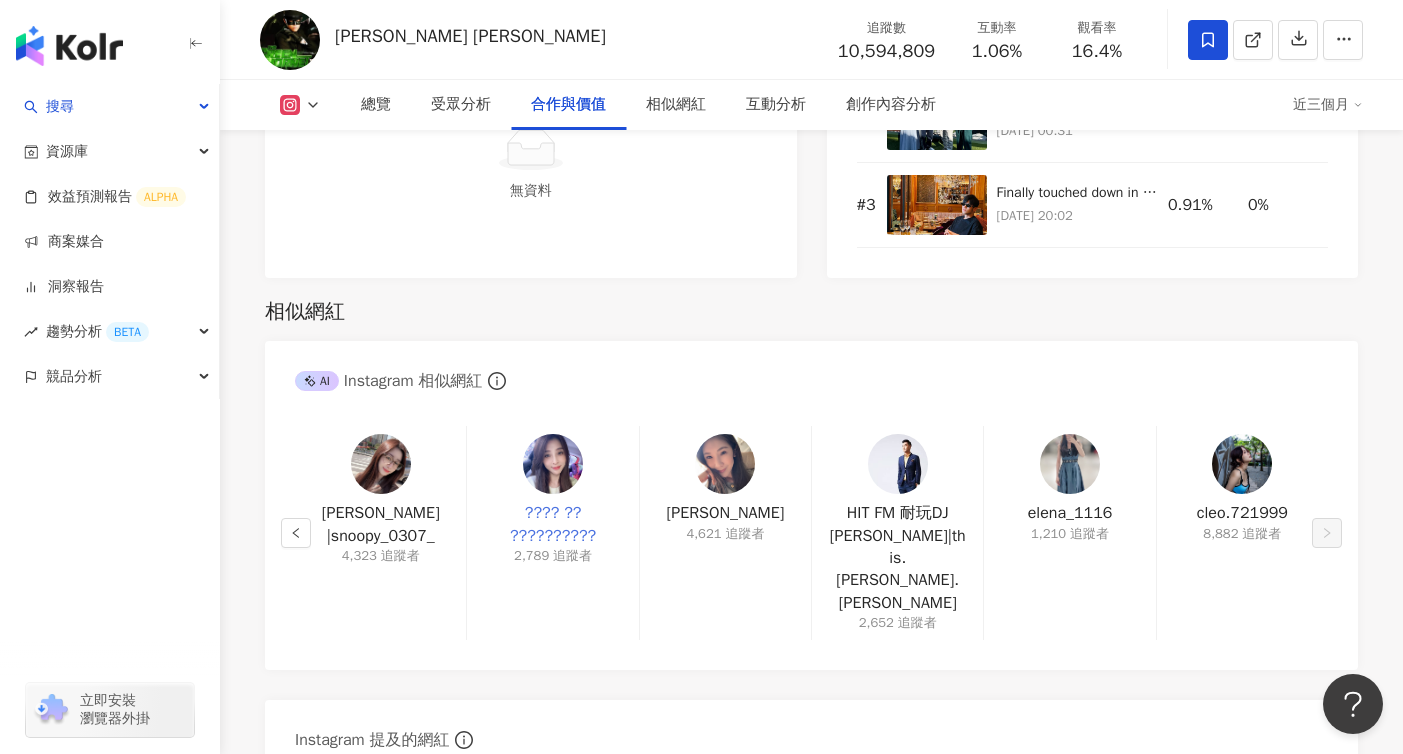 click on "???? ?? ??????????" at bounding box center [552, 524] 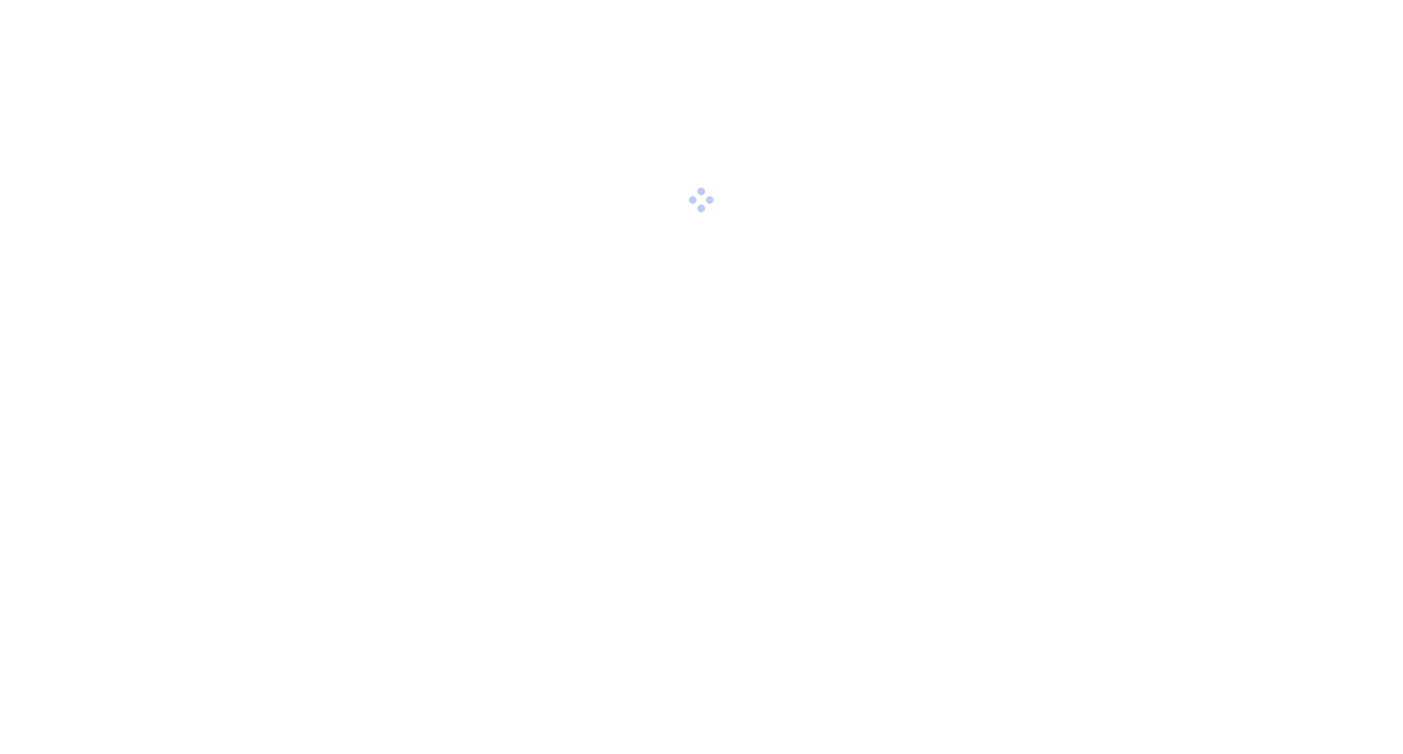 scroll, scrollTop: 0, scrollLeft: 0, axis: both 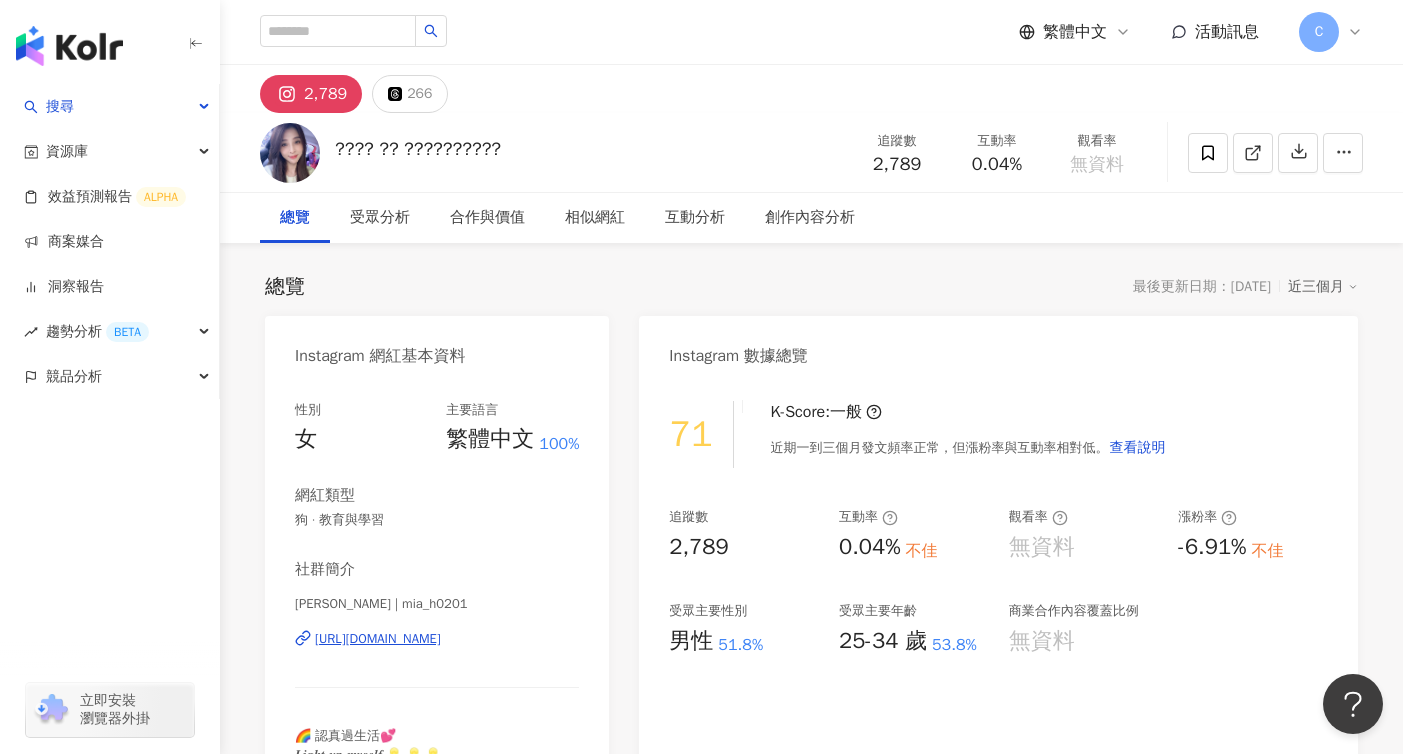 click on "???? ?? ??????????" at bounding box center (418, 149) 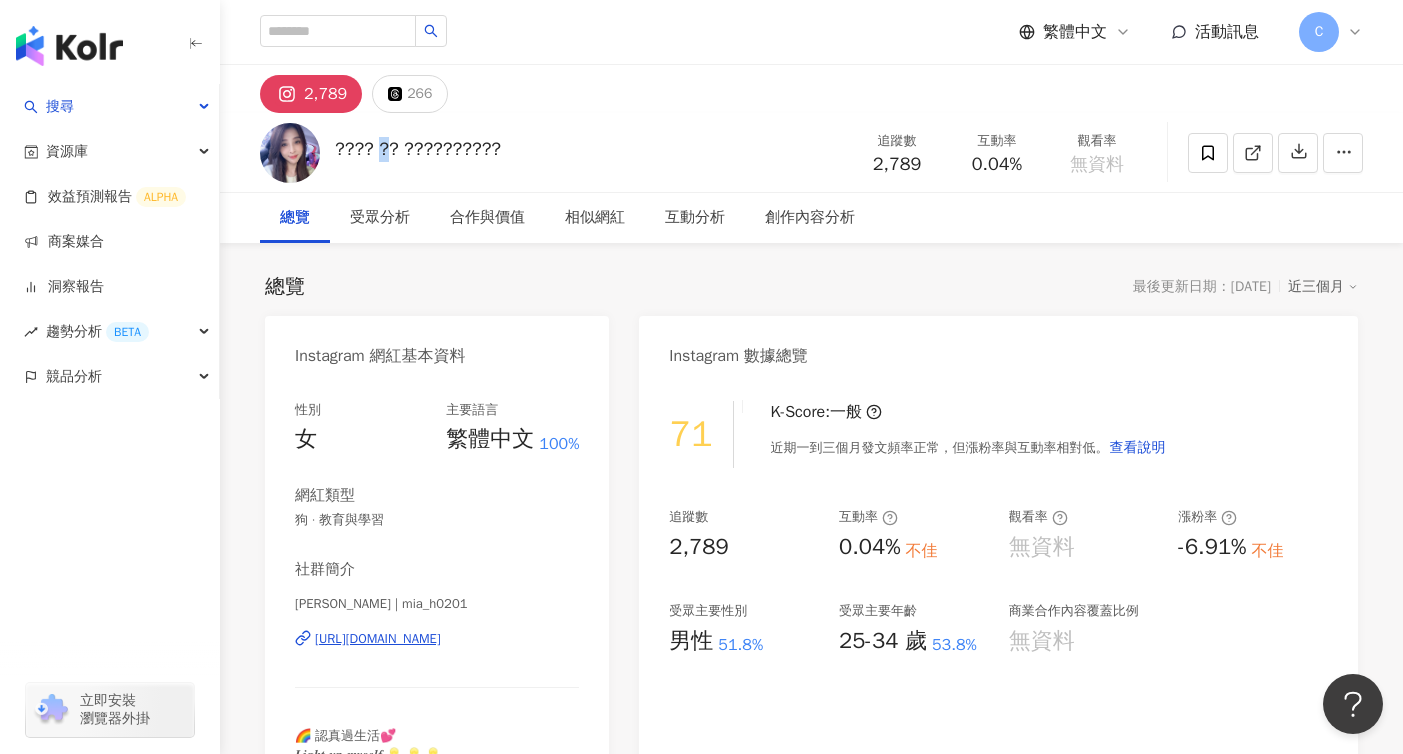 click on "???? ?? ??????????" at bounding box center (418, 149) 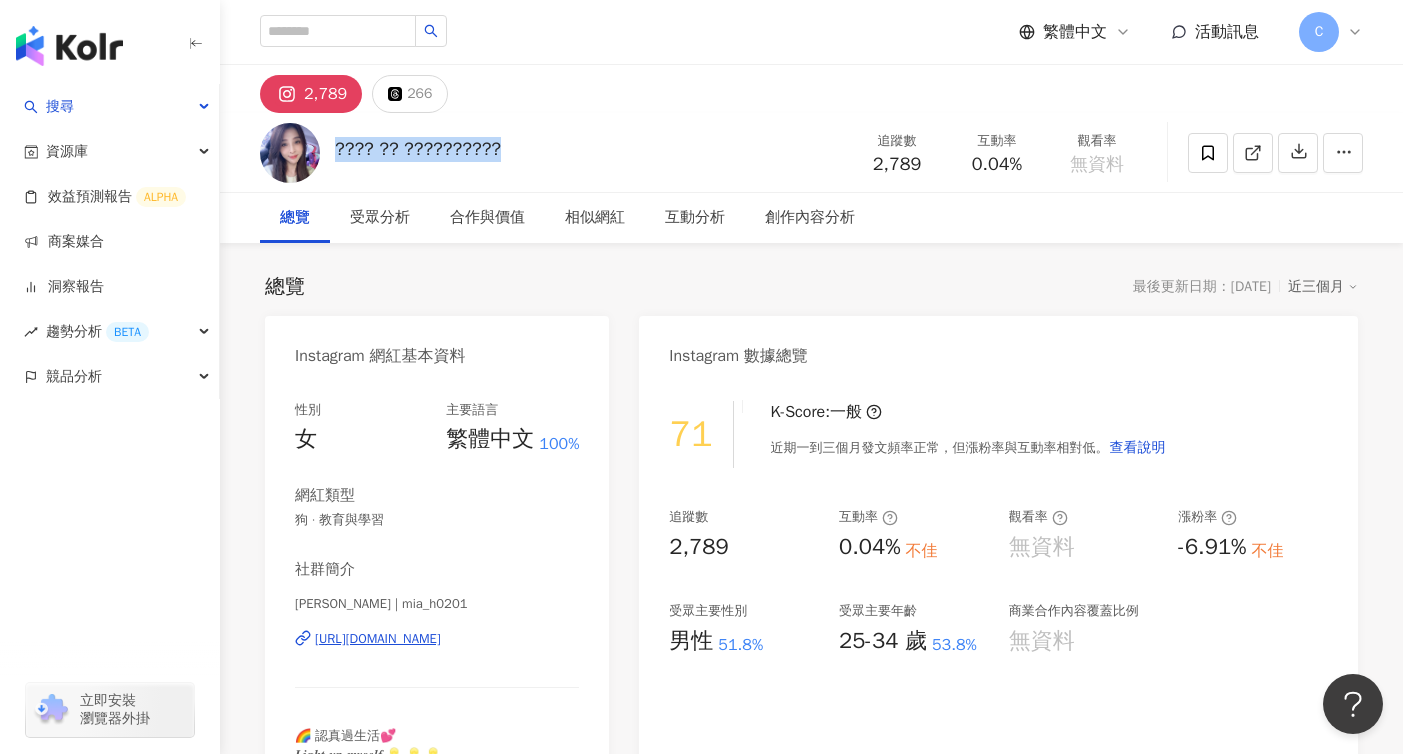 click on "???? ?? ??????????" at bounding box center [418, 149] 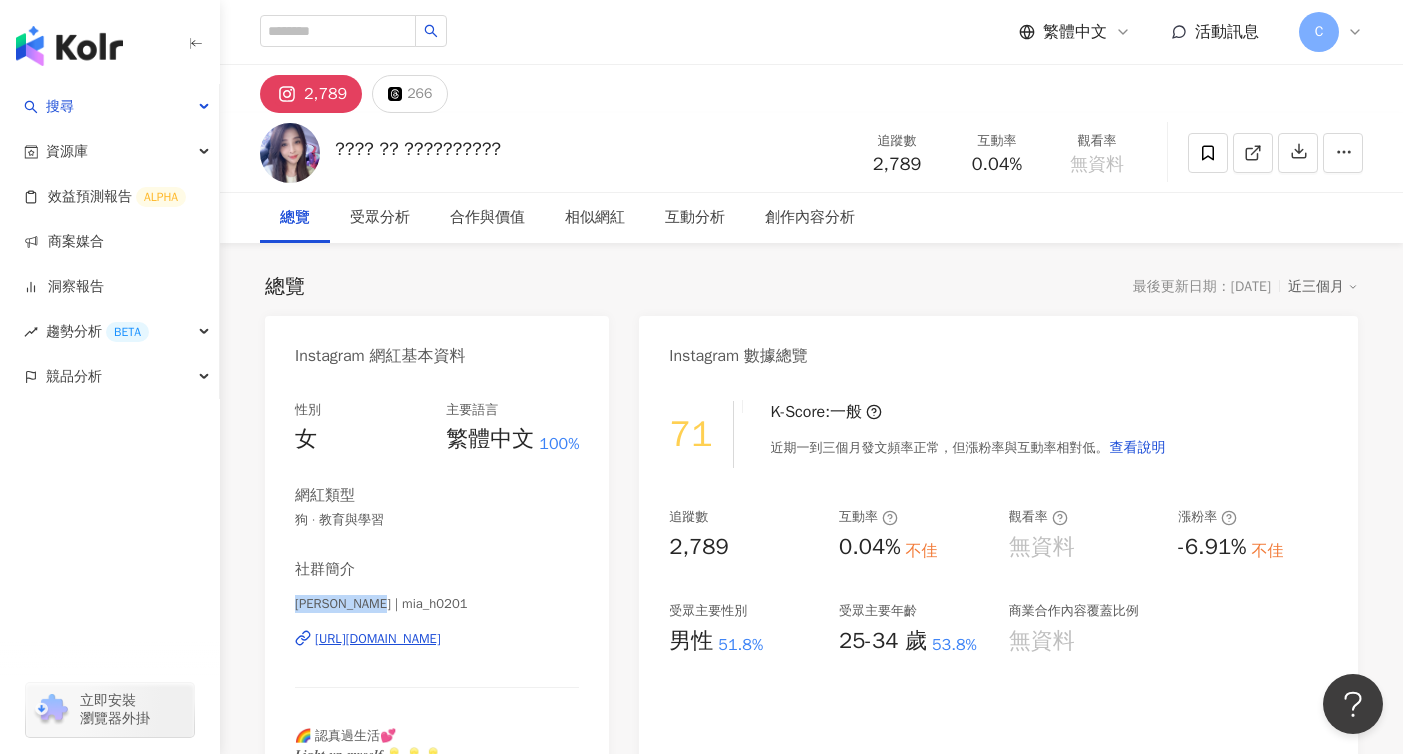 drag, startPoint x: 297, startPoint y: 603, endPoint x: 375, endPoint y: 604, distance: 78.00641 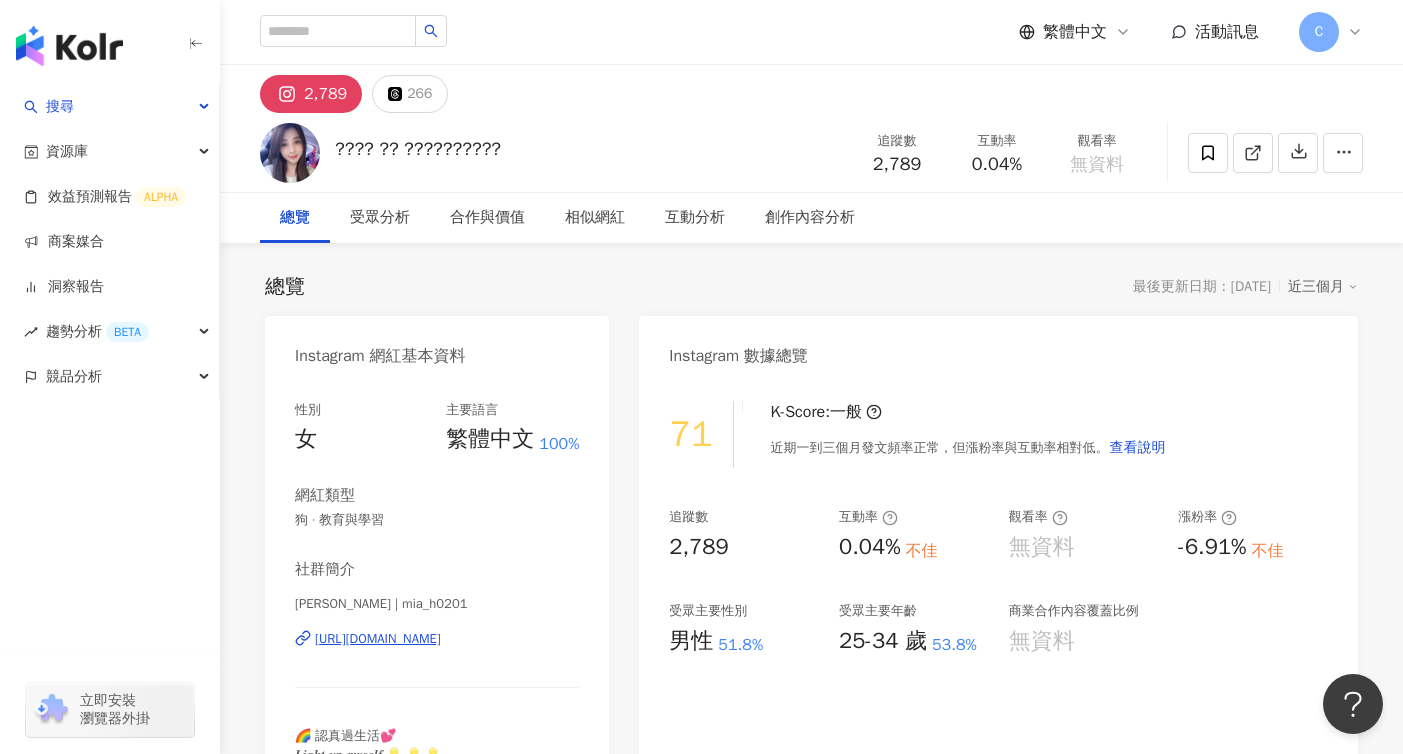 click on "[PERSON_NAME] | mia_h0201" at bounding box center (437, 604) 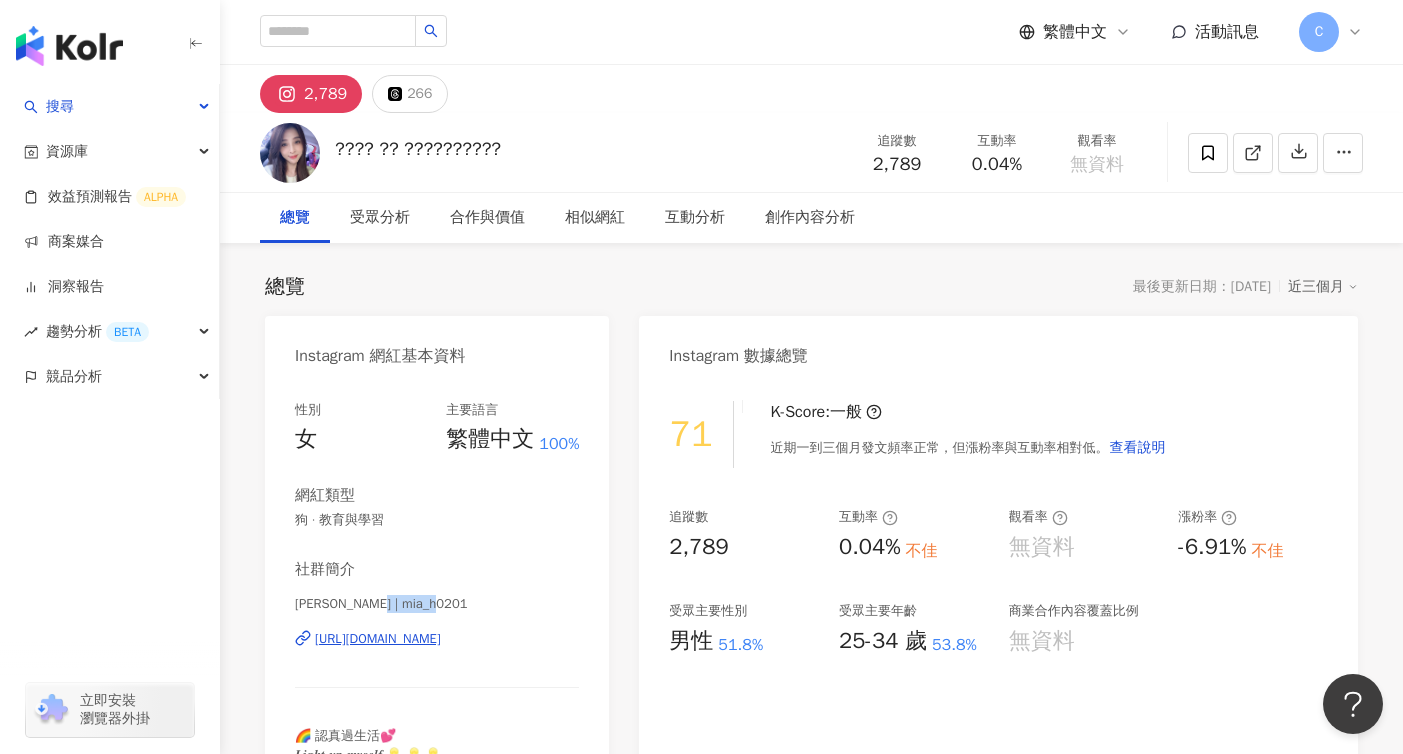 click on "[PERSON_NAME] | mia_h0201" at bounding box center (437, 604) 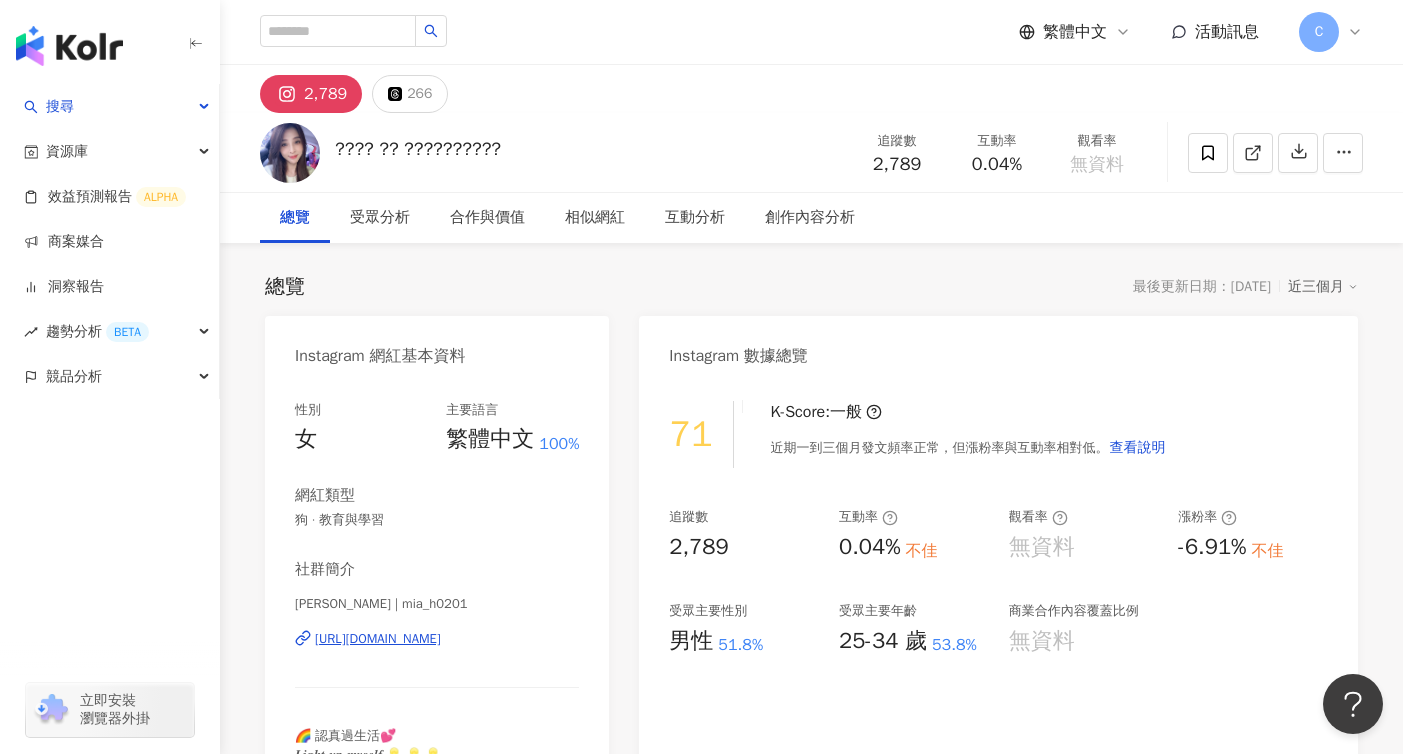click on "???? ?? ??????????" at bounding box center [418, 149] 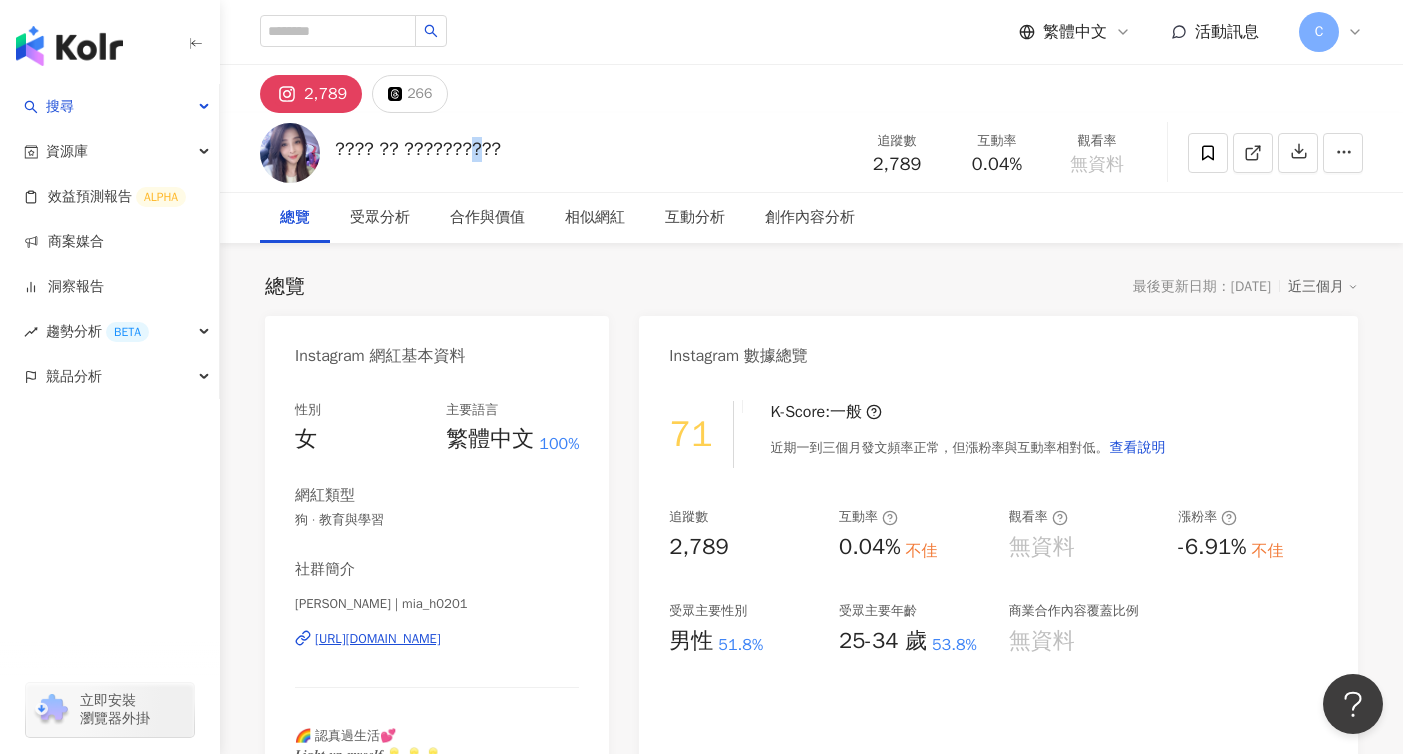 click on "???? ?? ??????????" at bounding box center [418, 149] 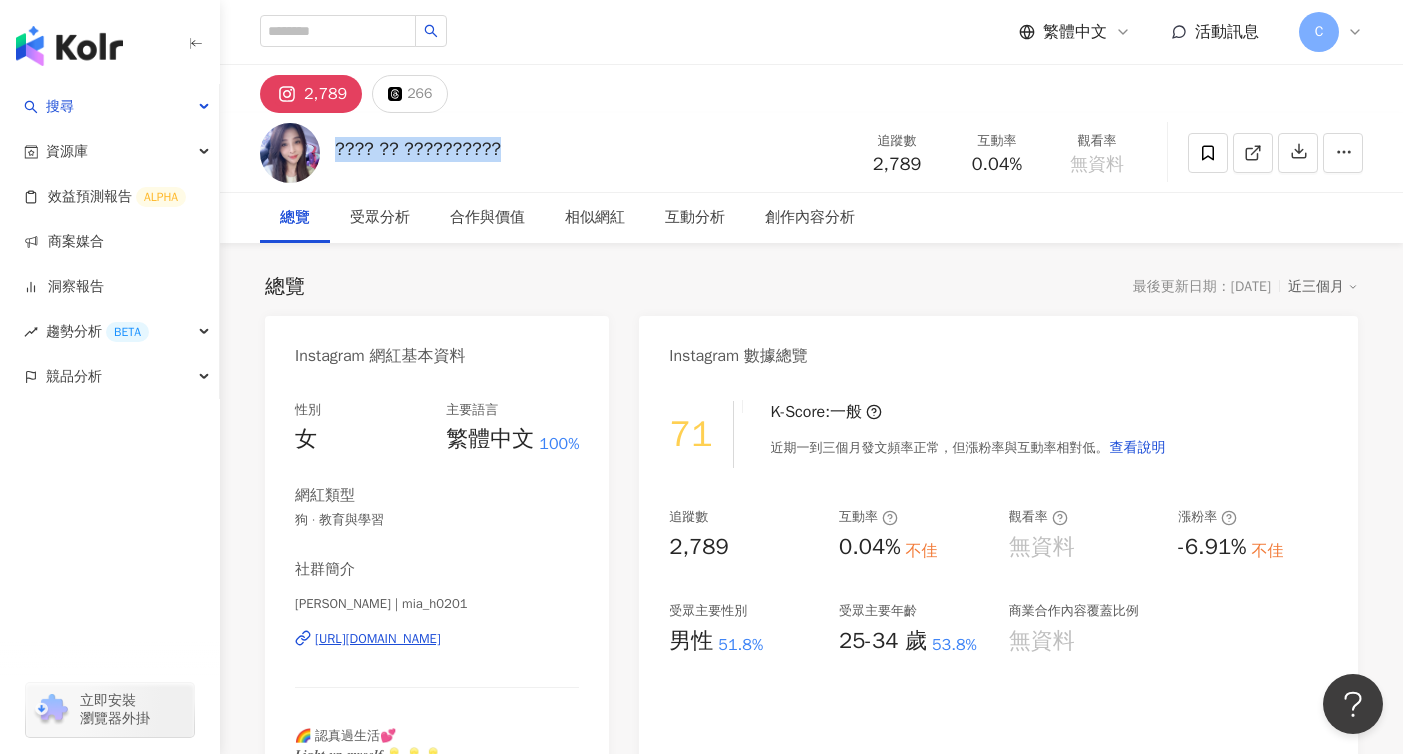 click on "???? ?? ??????????" at bounding box center [418, 149] 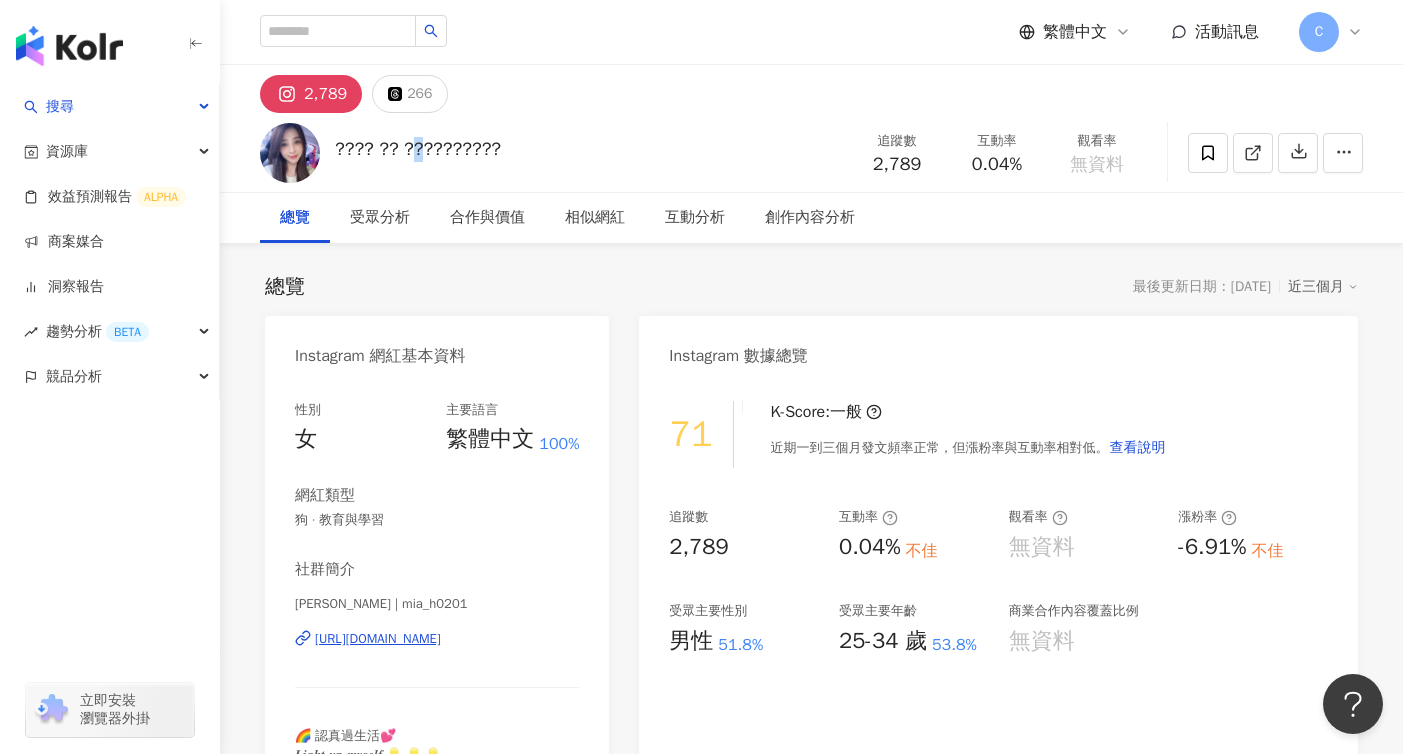 click on "???? ?? ??????????" at bounding box center (418, 149) 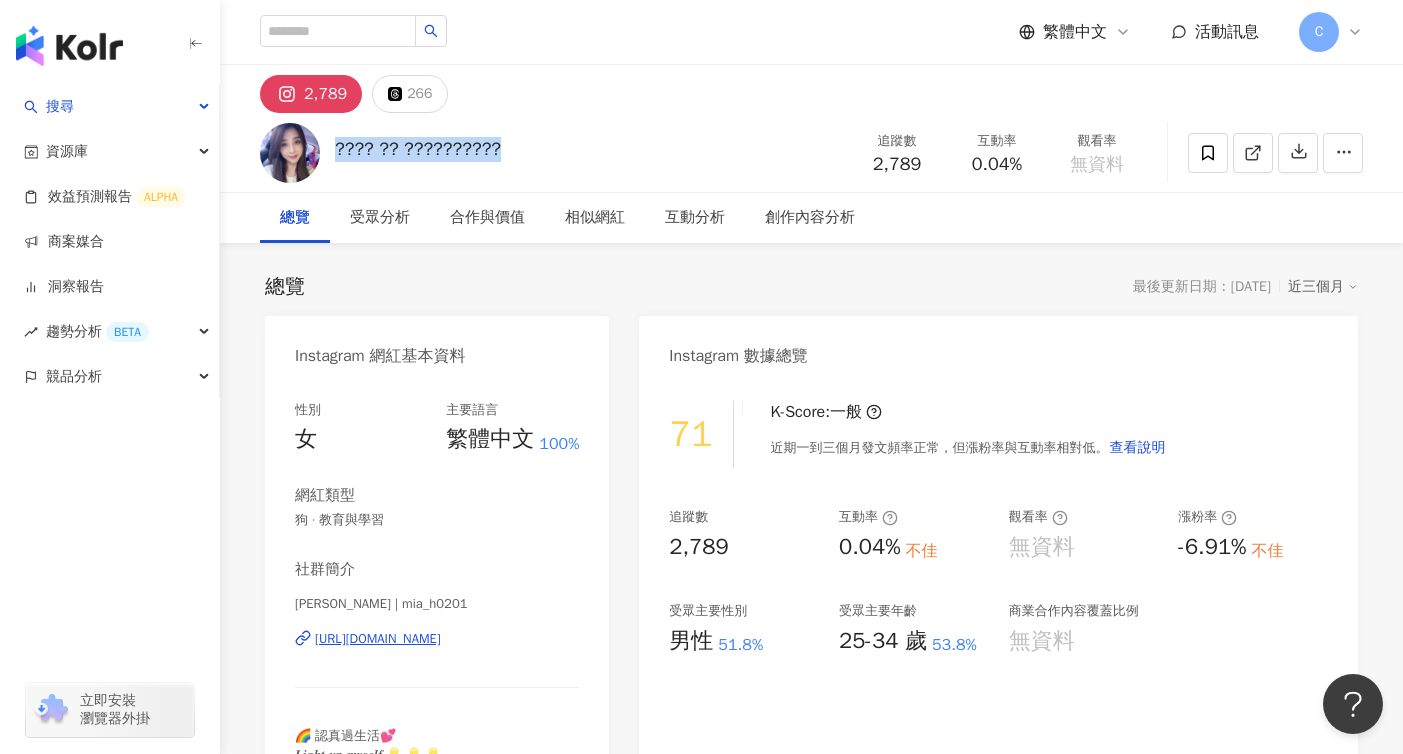 click on "???? ?? ??????????" at bounding box center (418, 149) 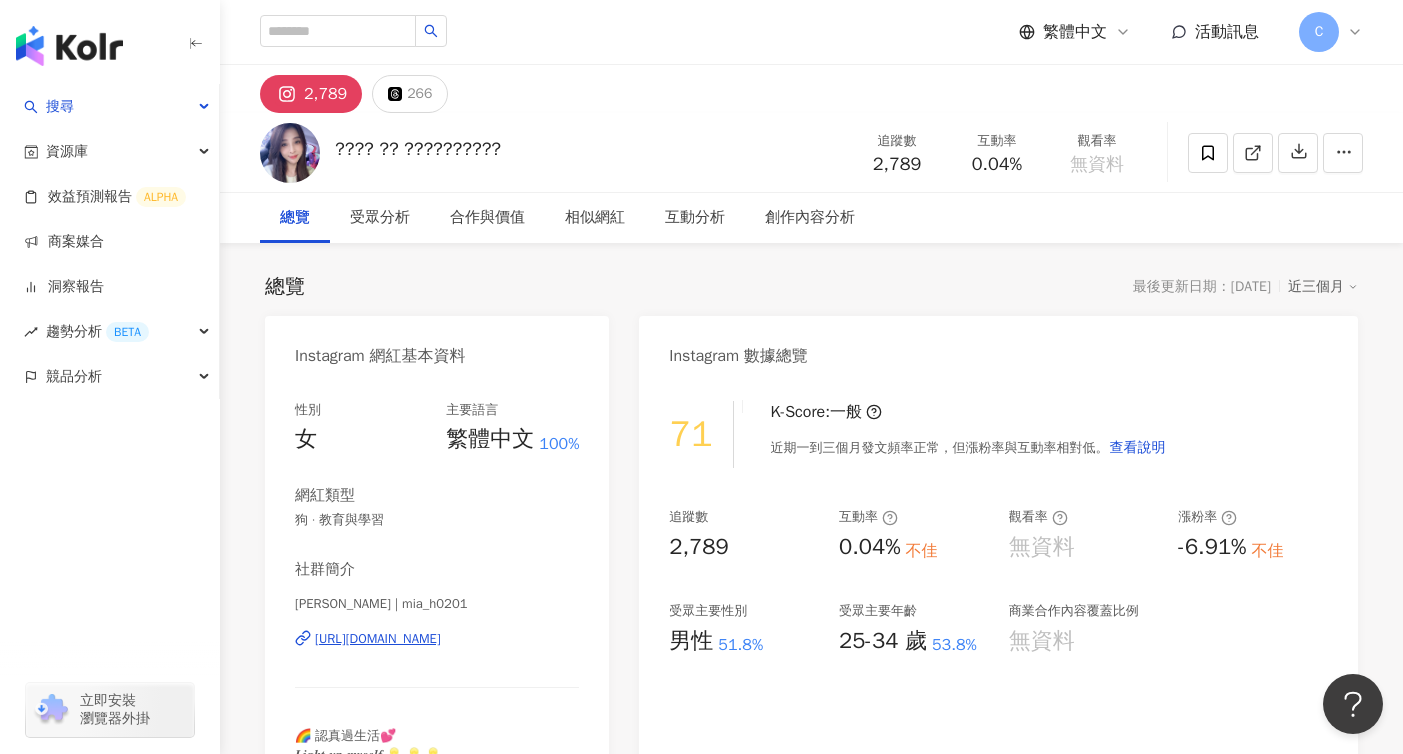 click on "???? ?? ??????????" at bounding box center [418, 149] 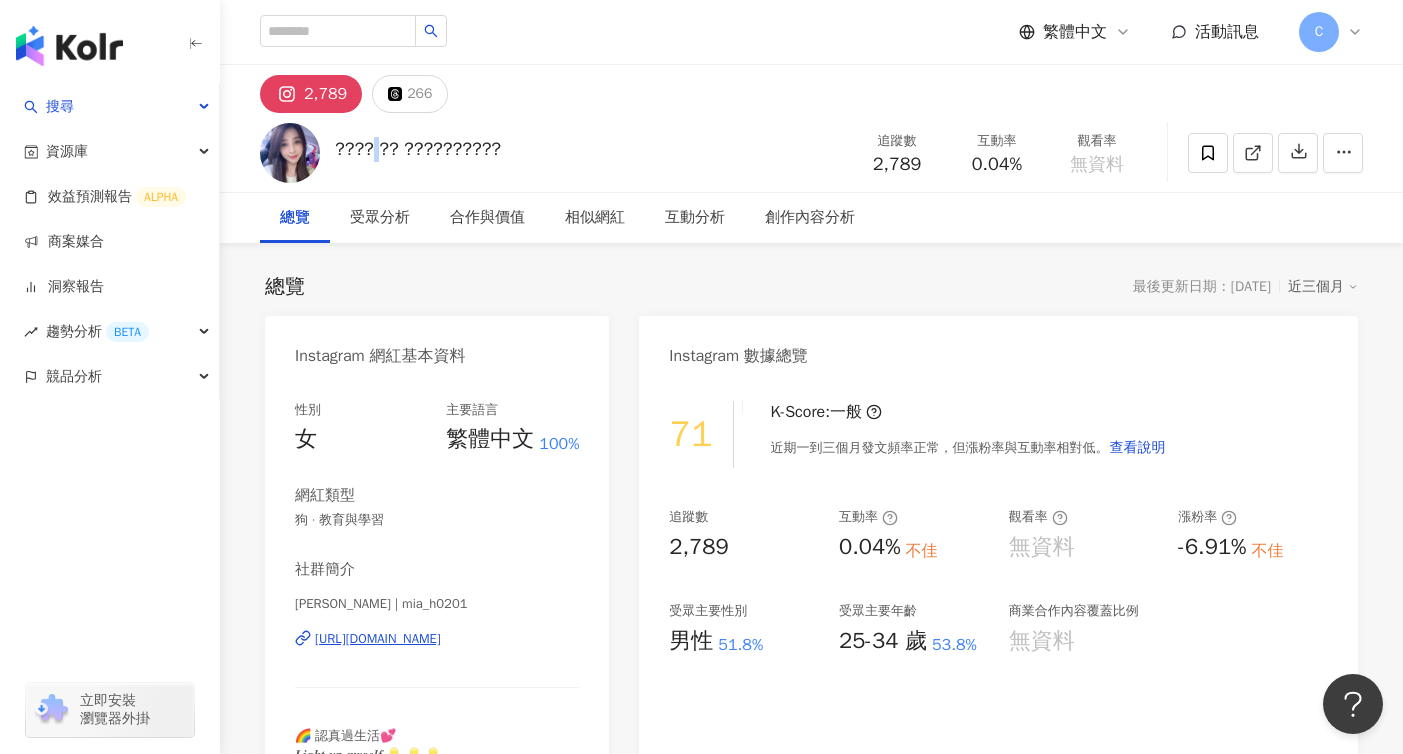 click on "???? ?? ??????????" at bounding box center (418, 149) 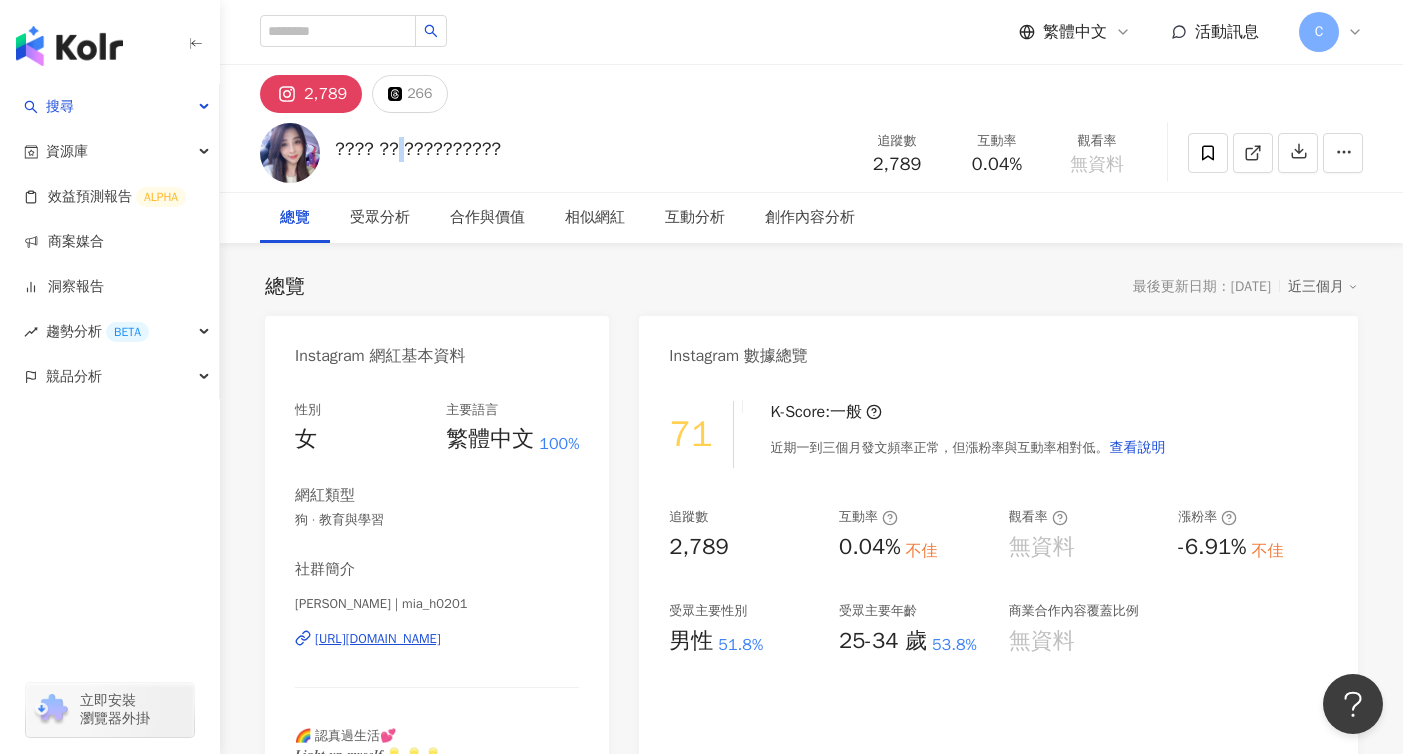 click on "???? ?? ??????????" at bounding box center [418, 149] 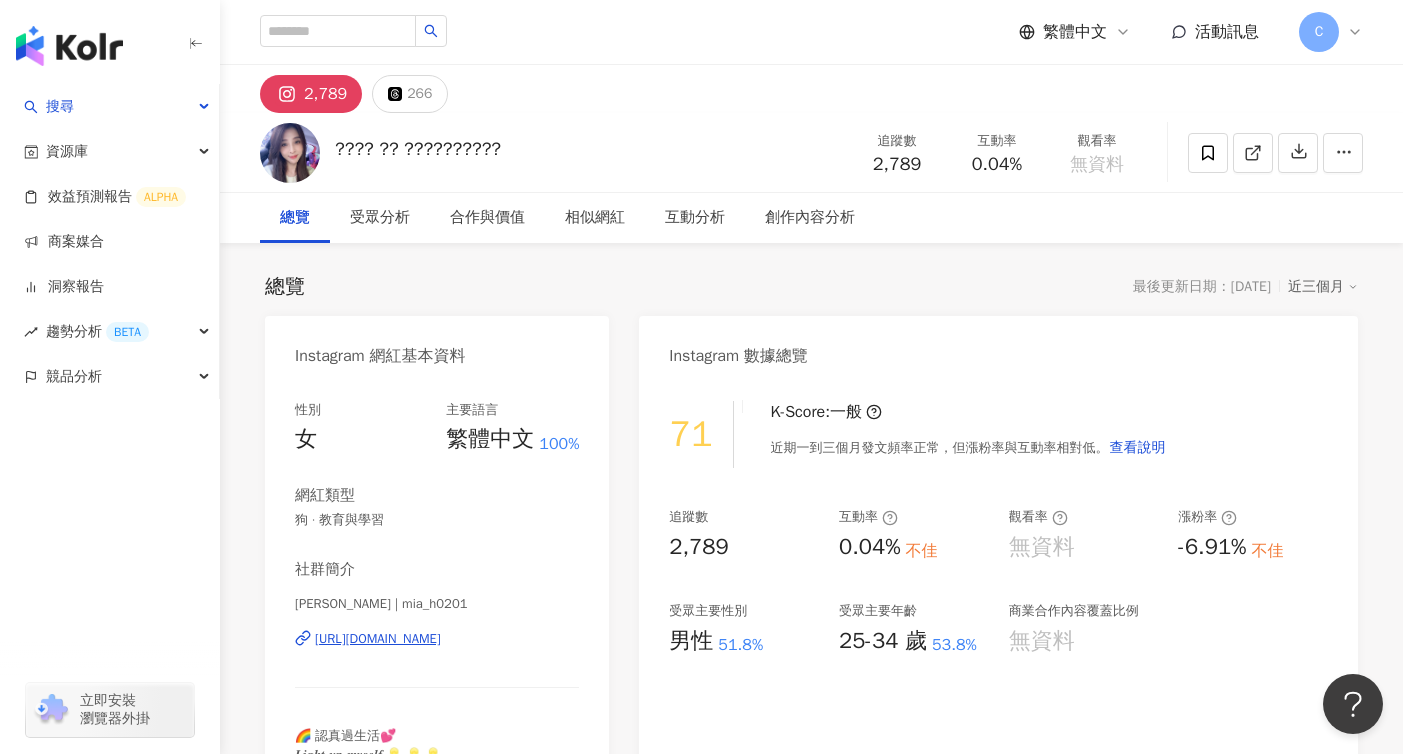 click on "???? ?? ??????????" at bounding box center (418, 149) 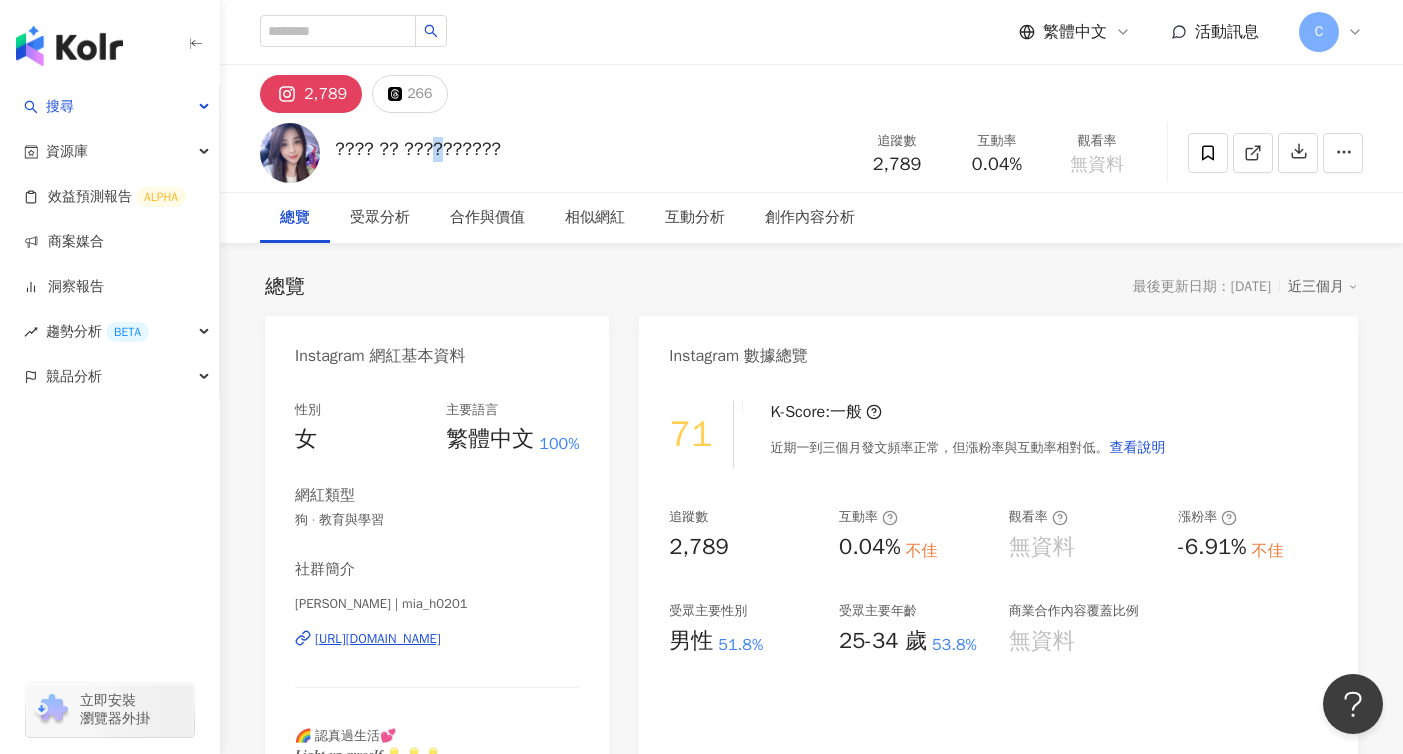 click on "???? ?? ??????????" at bounding box center (418, 149) 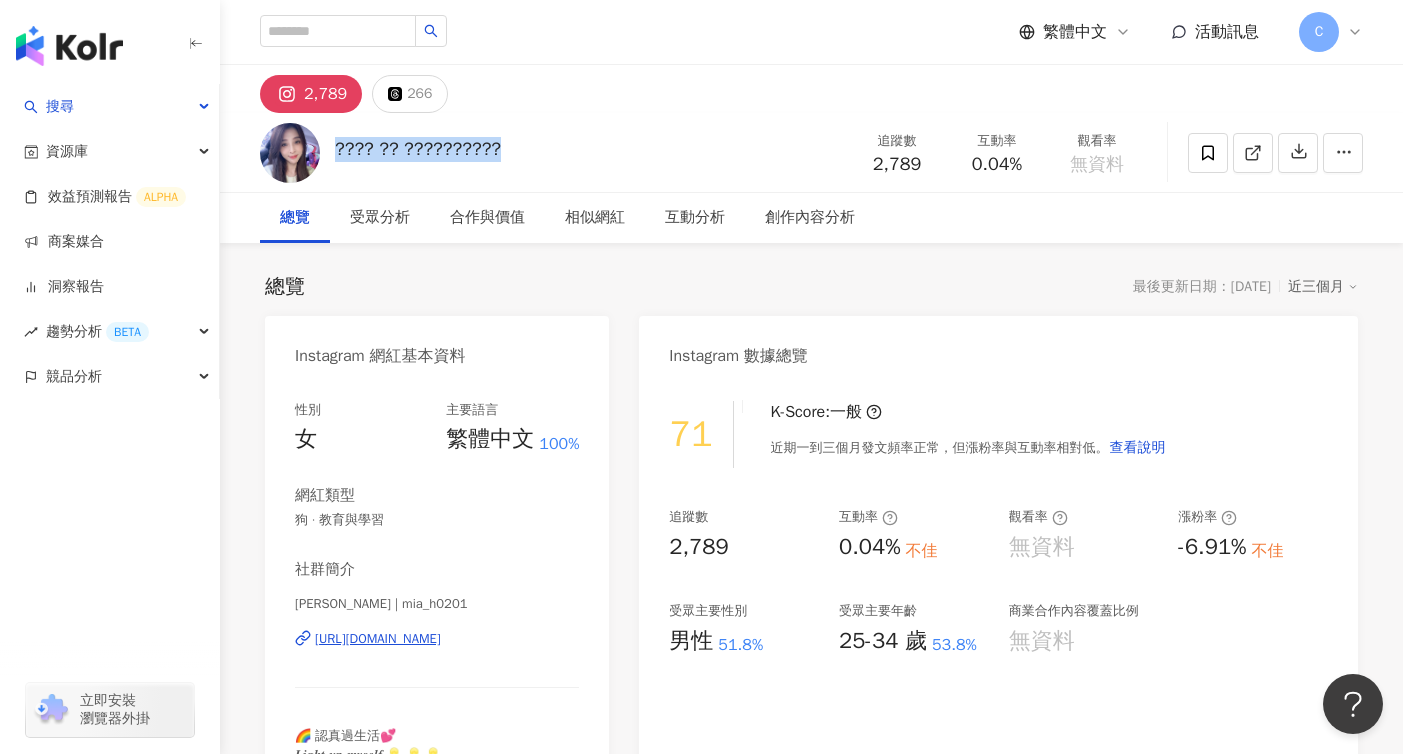 click on "???? ?? ??????????" at bounding box center [418, 149] 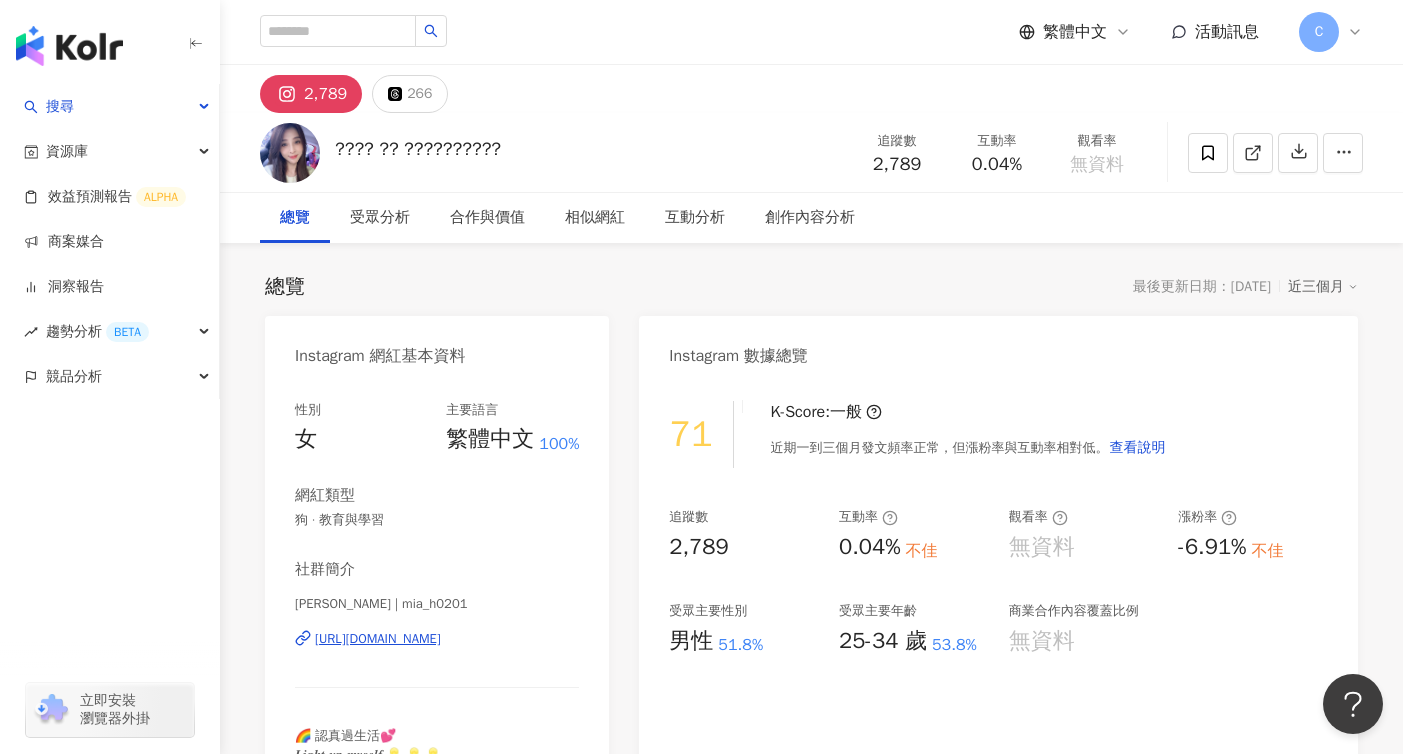 click on "???? ?? ?????????? 追蹤數 2,789 互動率 0.04% 觀看率 無資料" at bounding box center (811, 152) 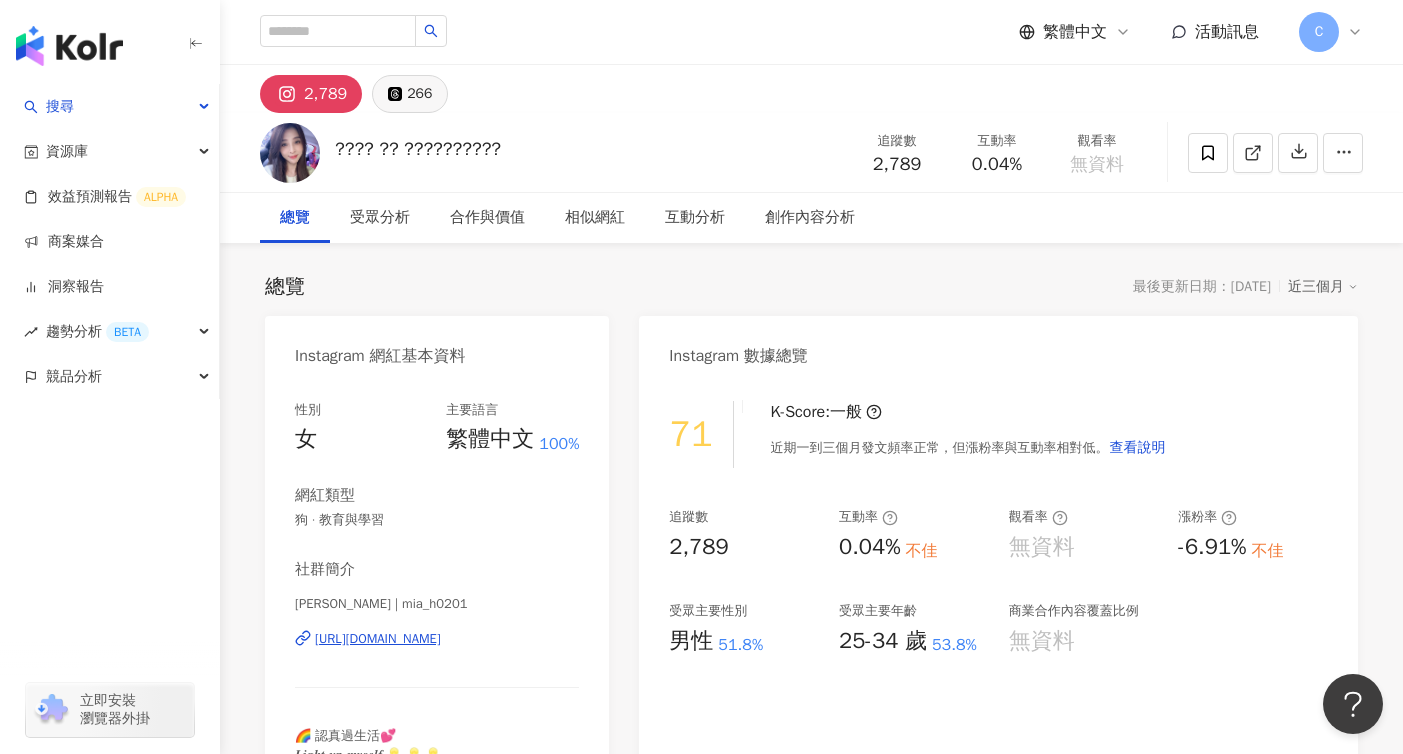 click on "266" at bounding box center [419, 94] 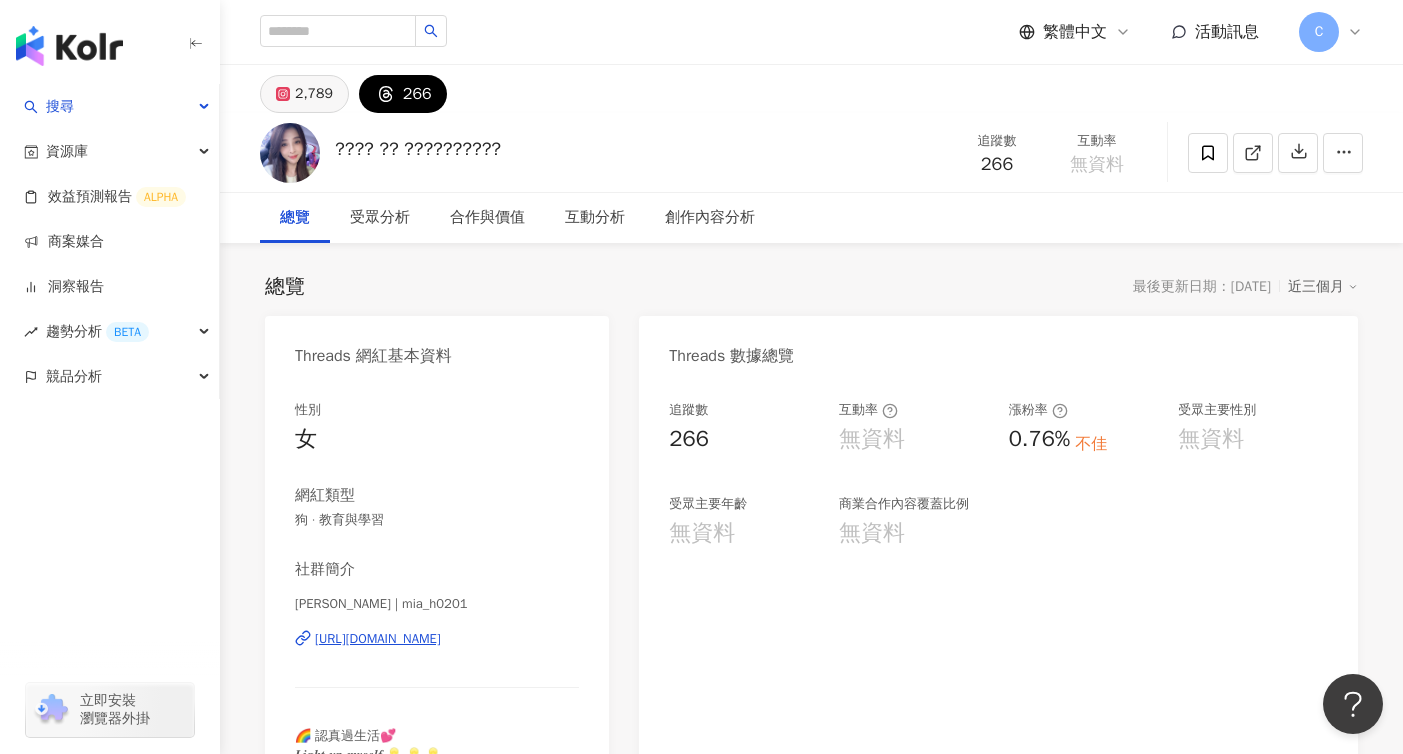 click on "2,789" at bounding box center (314, 94) 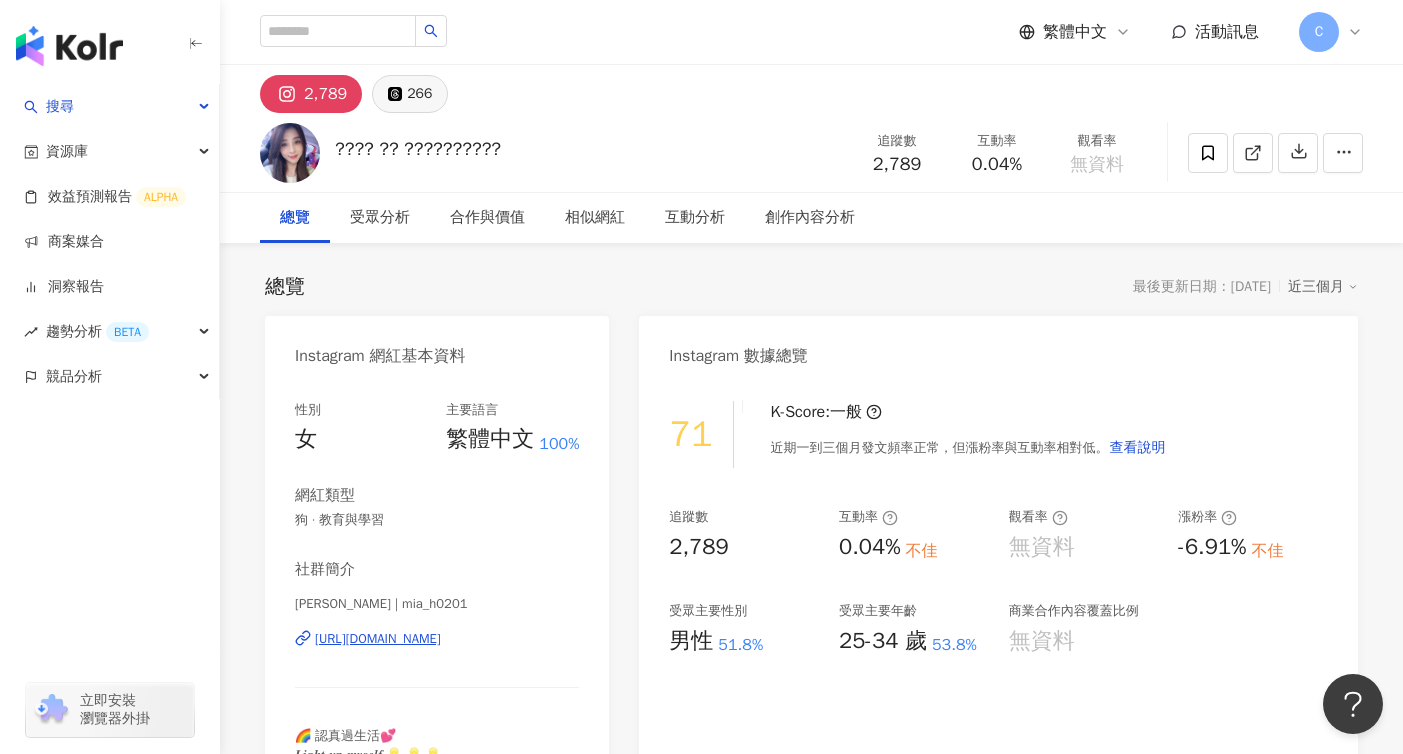 click on "266" at bounding box center (419, 94) 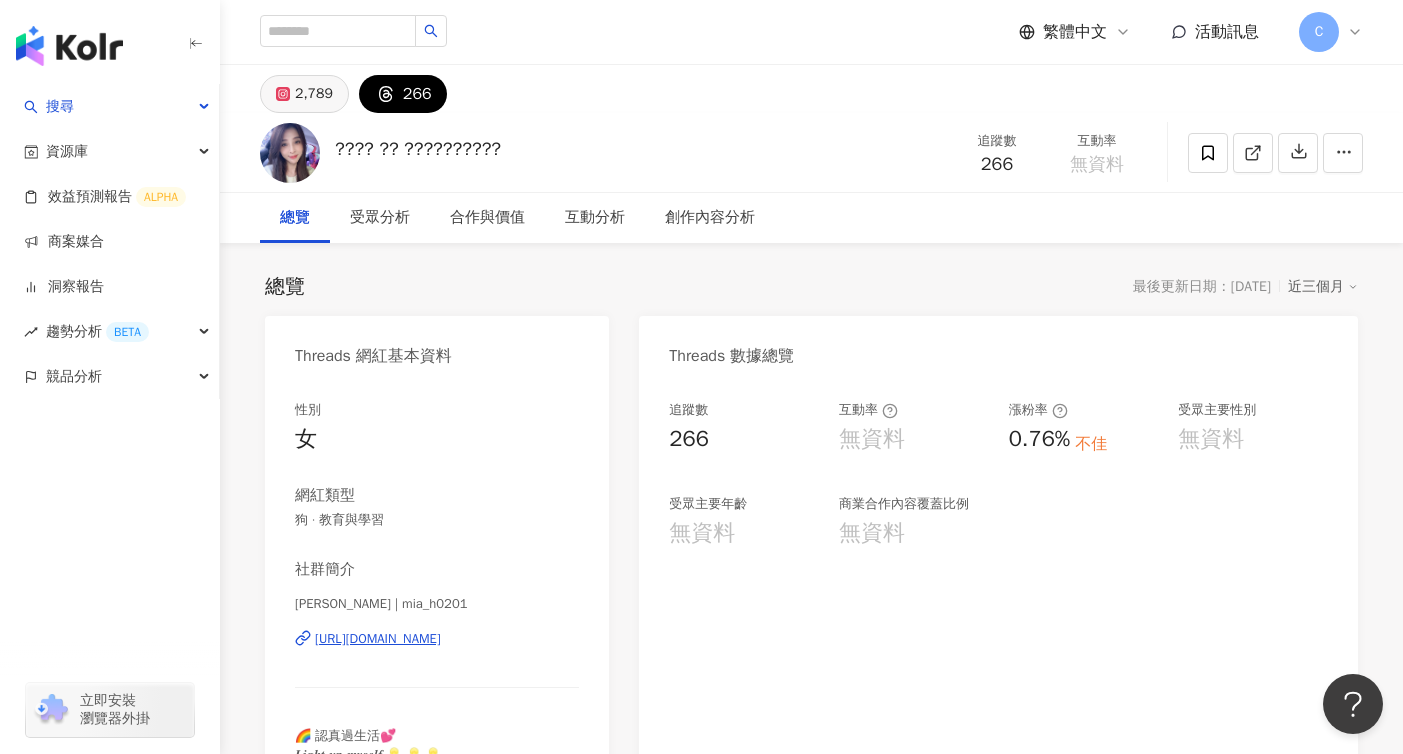 click on "2,789" at bounding box center (314, 94) 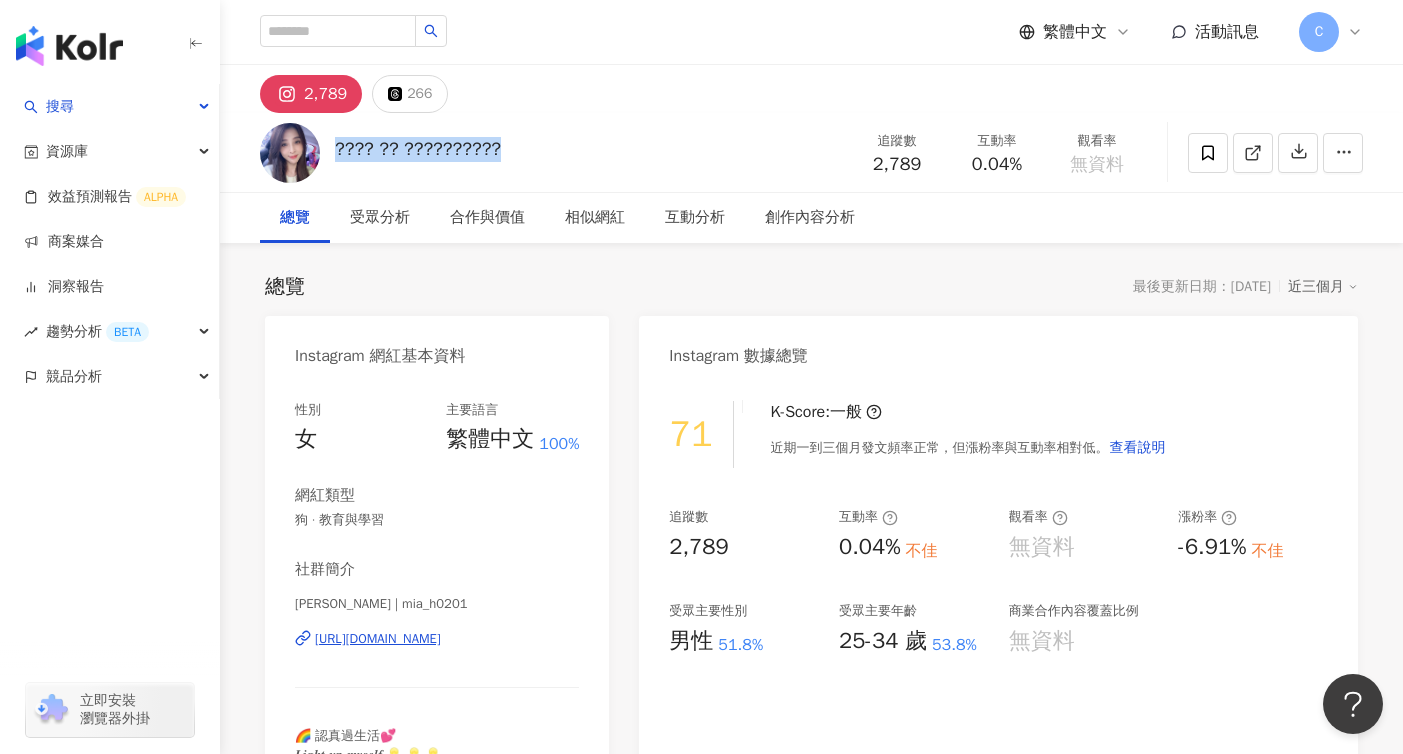 drag, startPoint x: 337, startPoint y: 149, endPoint x: 510, endPoint y: 151, distance: 173.01157 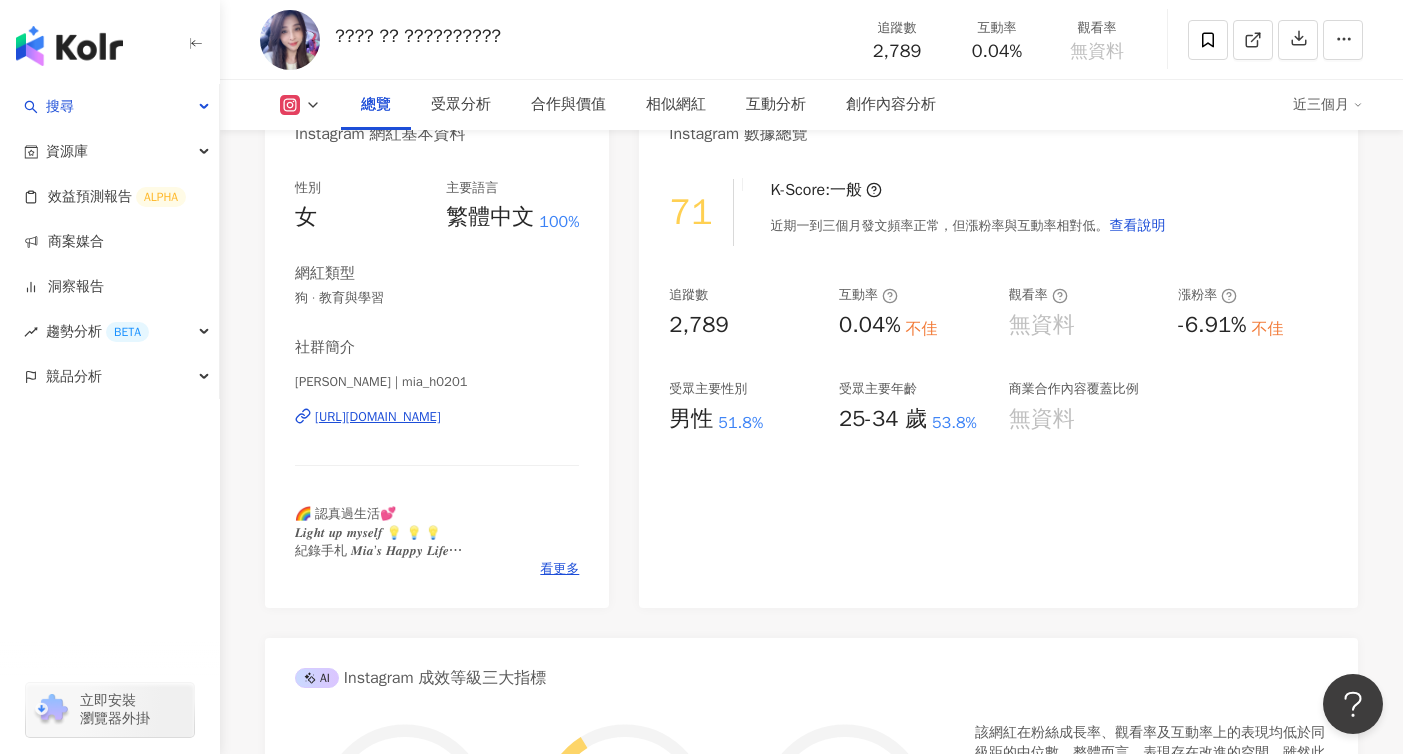 scroll, scrollTop: 230, scrollLeft: 0, axis: vertical 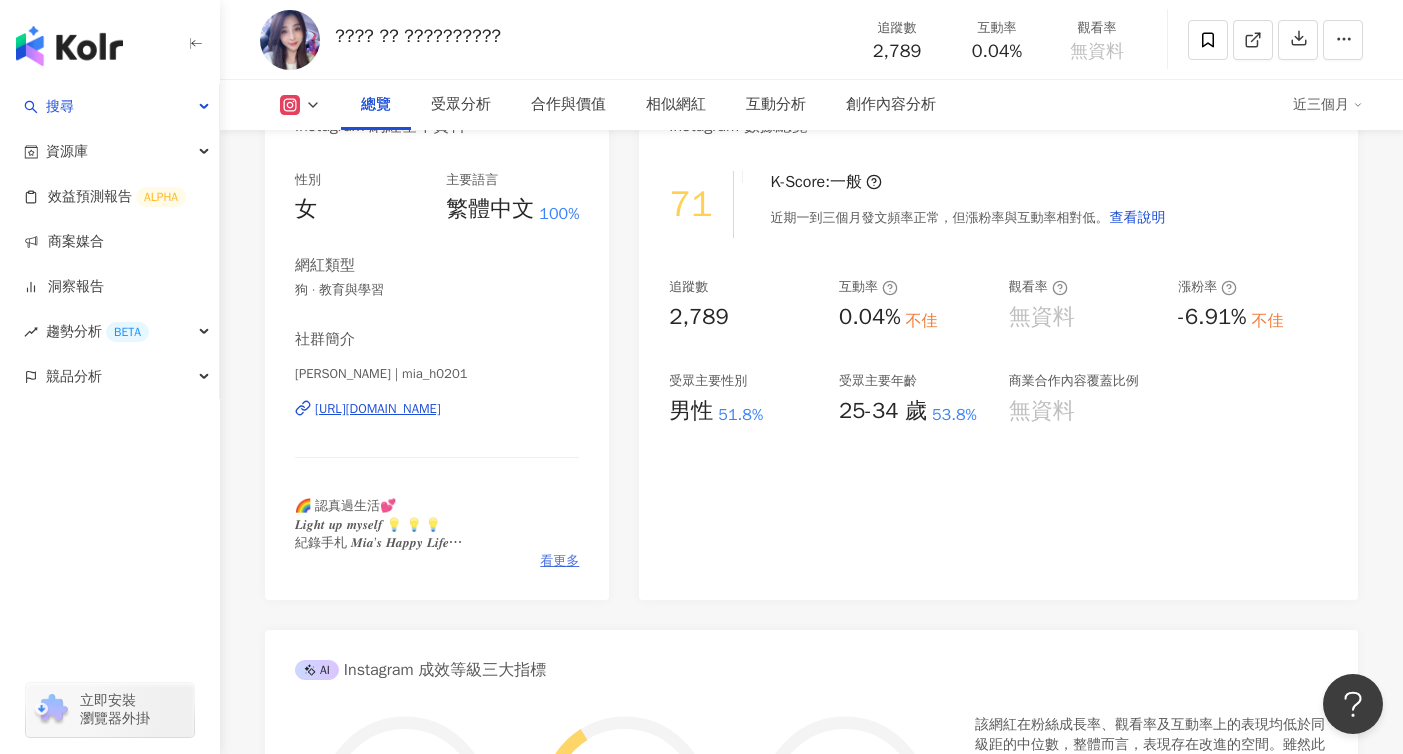click on "看更多" at bounding box center (559, 561) 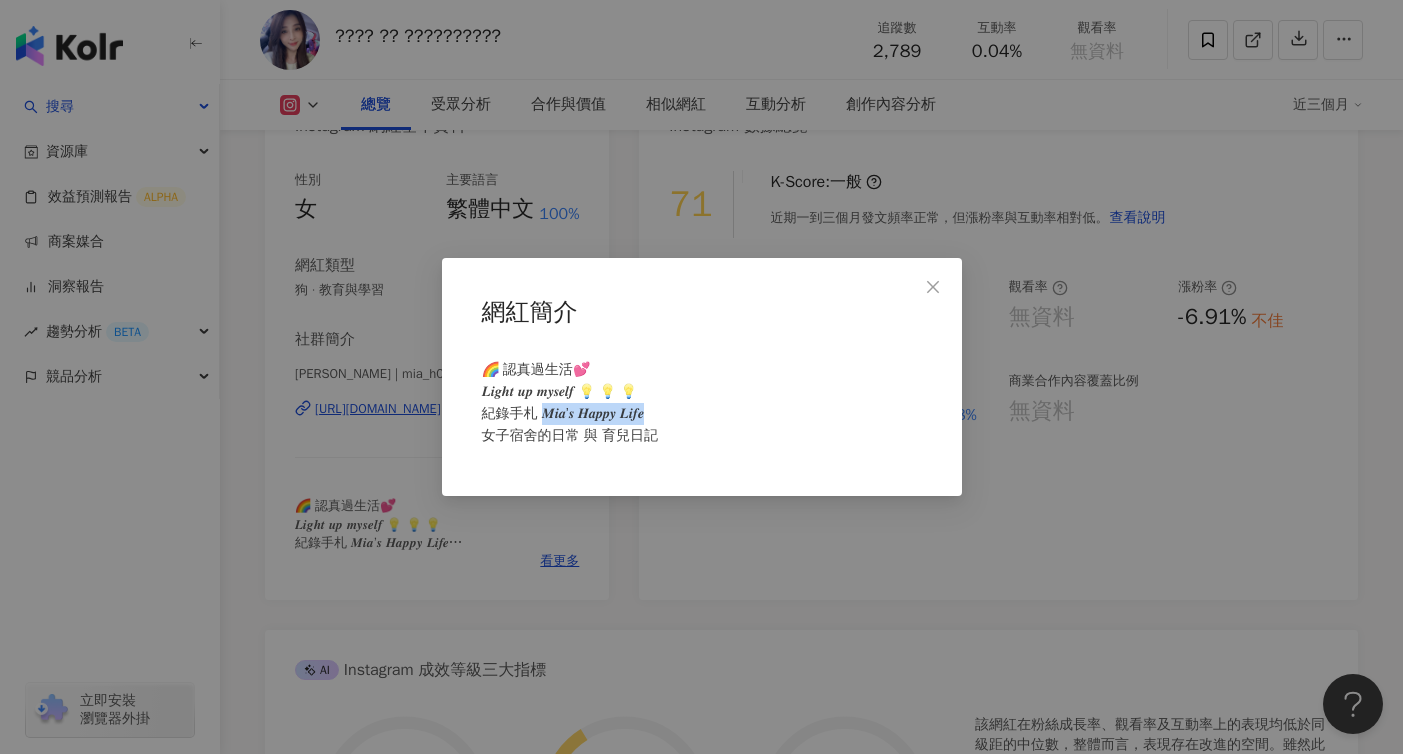drag, startPoint x: 543, startPoint y: 416, endPoint x: 667, endPoint y: 418, distance: 124.01613 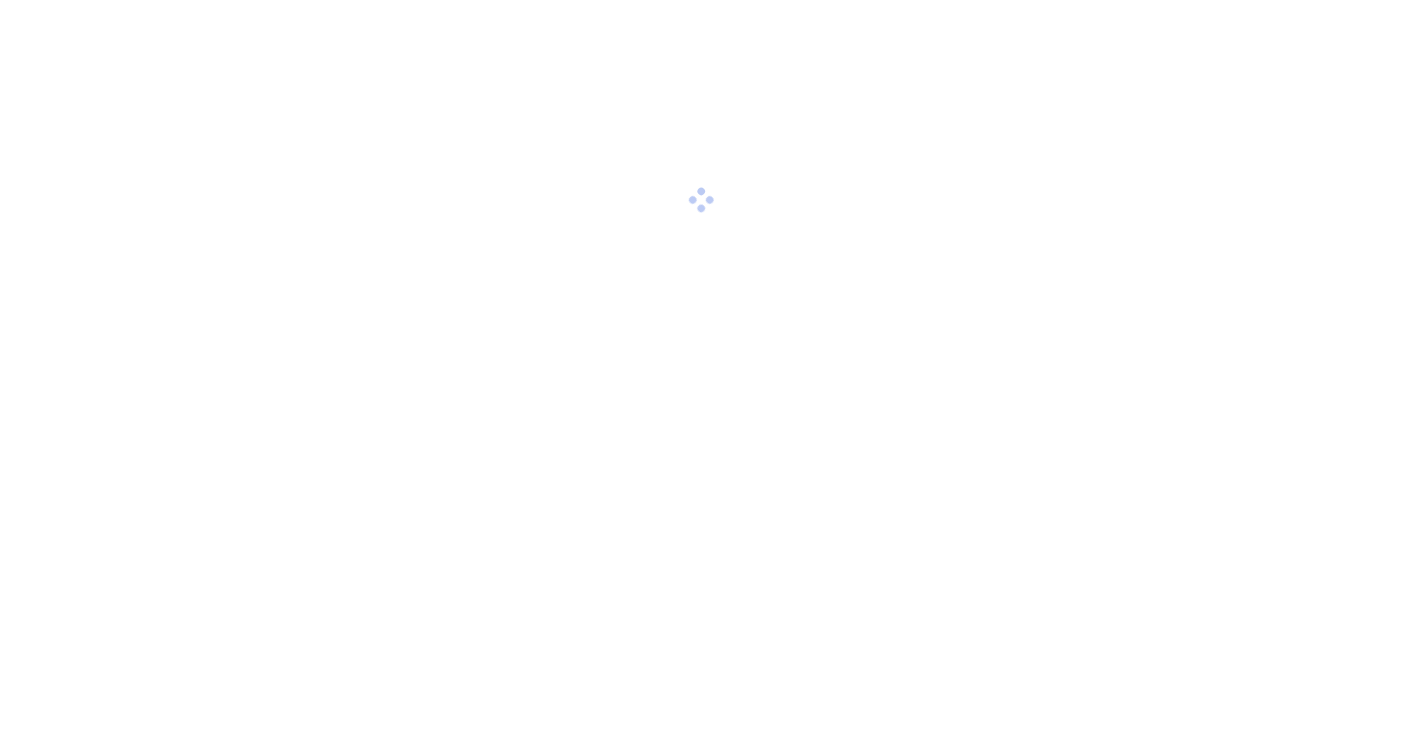 scroll, scrollTop: 0, scrollLeft: 0, axis: both 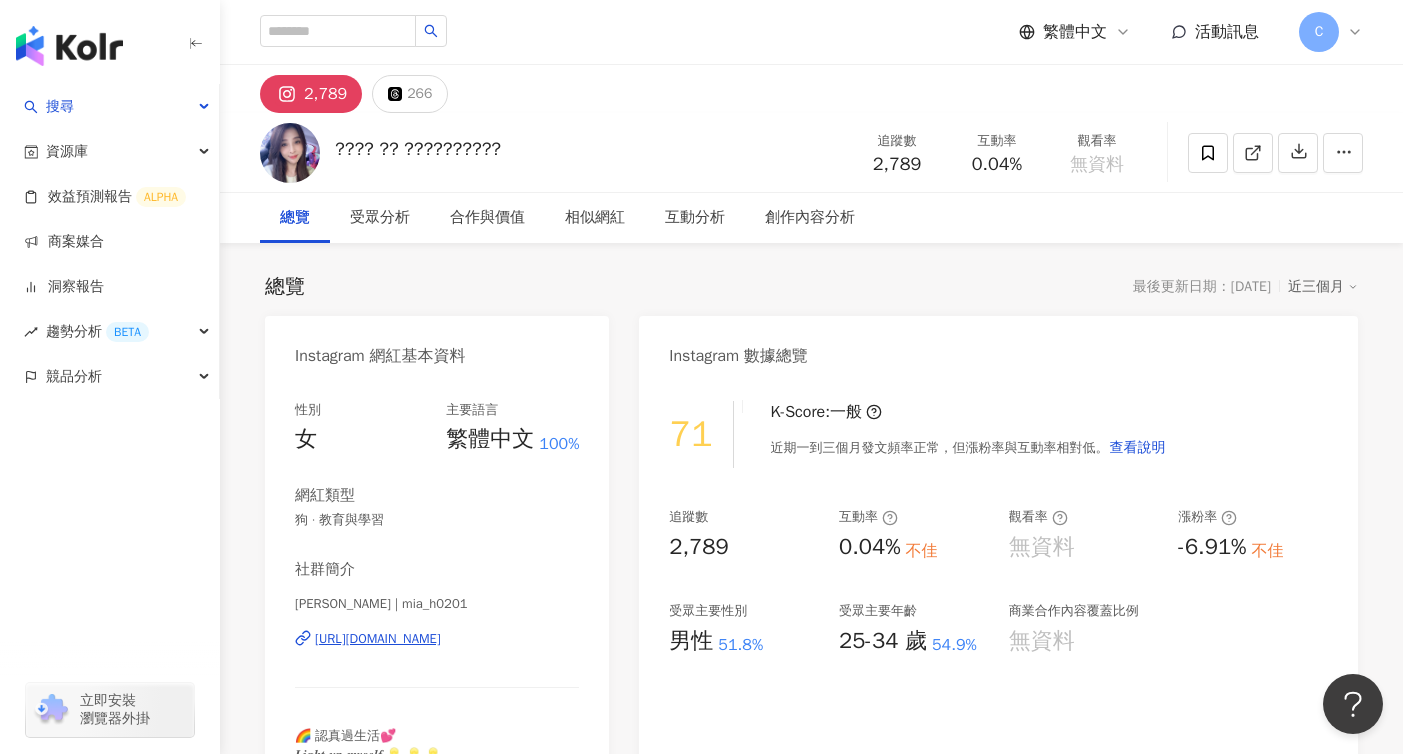 click on "???? ?? ??????????" at bounding box center [418, 149] 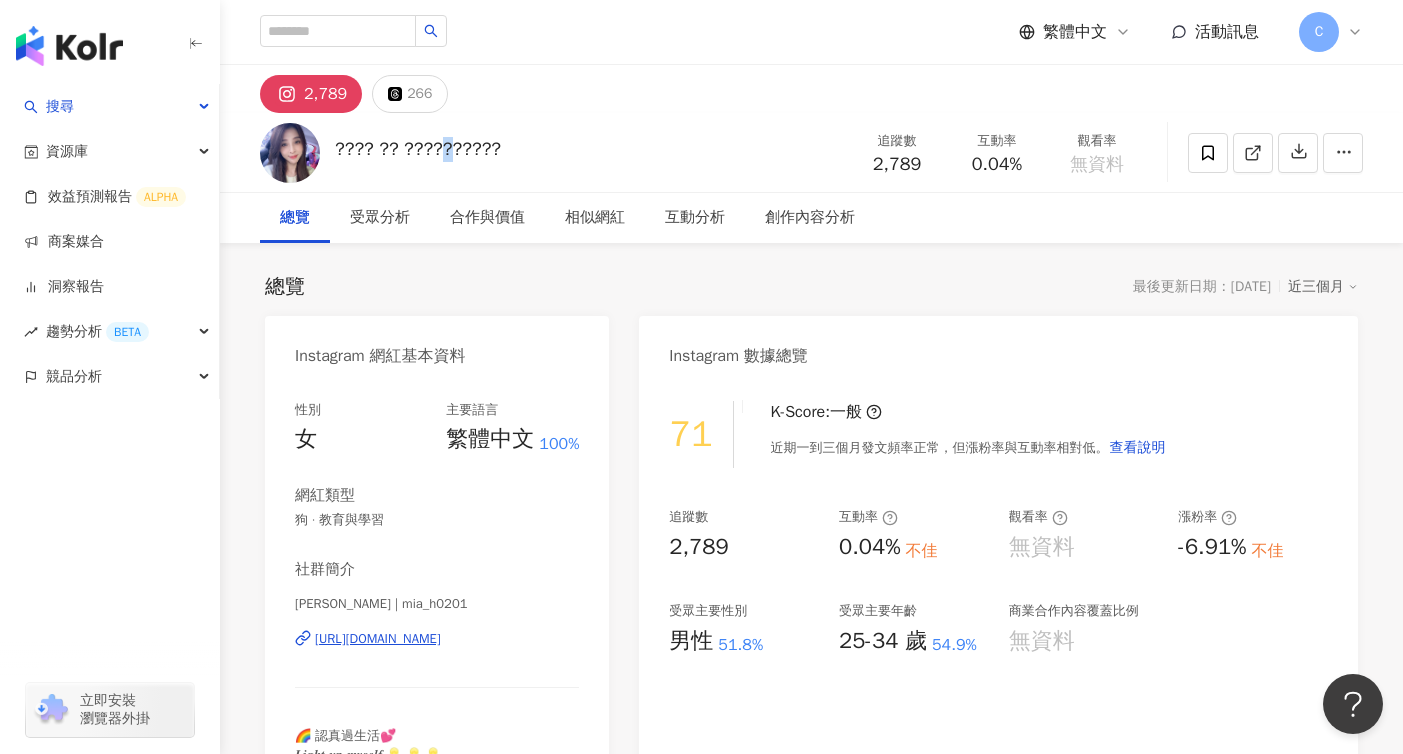 click on "???? ?? ??????????" at bounding box center [418, 149] 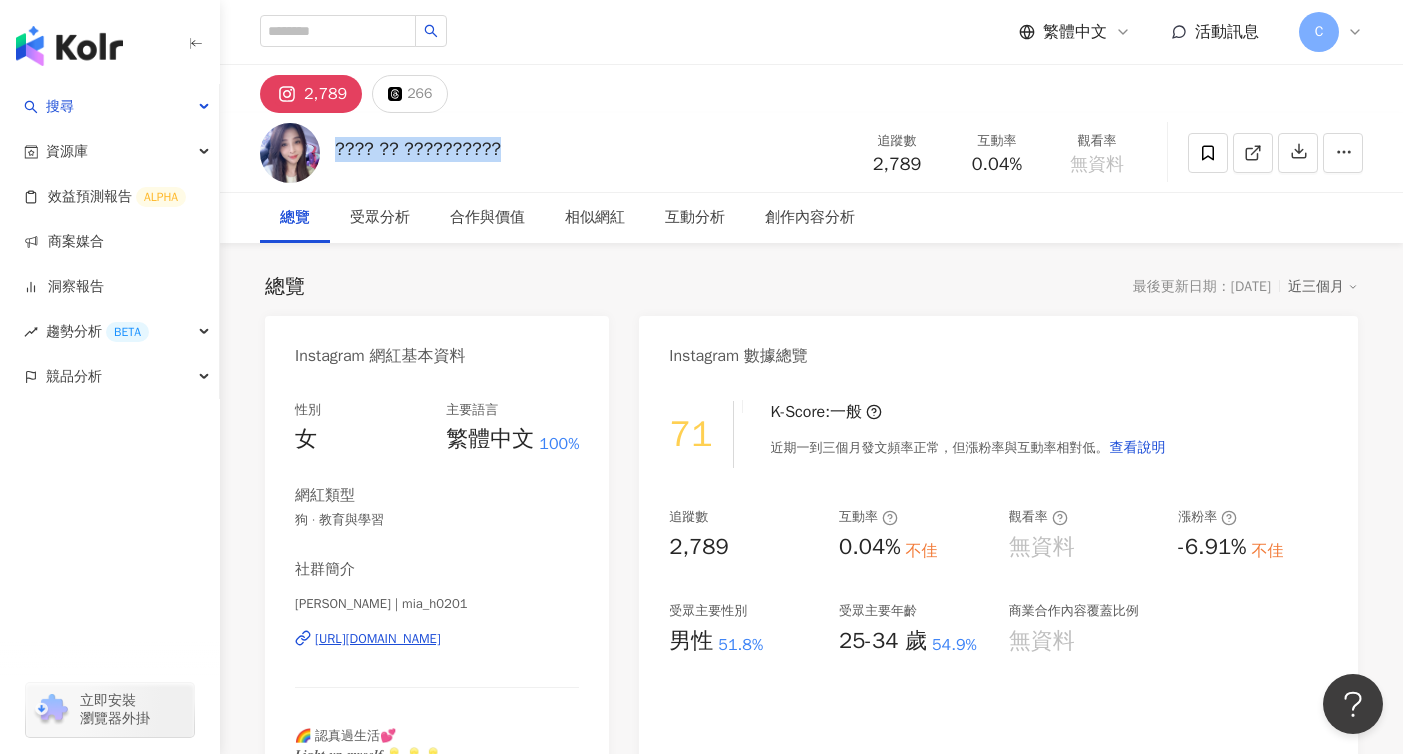 click on "???? ?? ??????????" at bounding box center [418, 149] 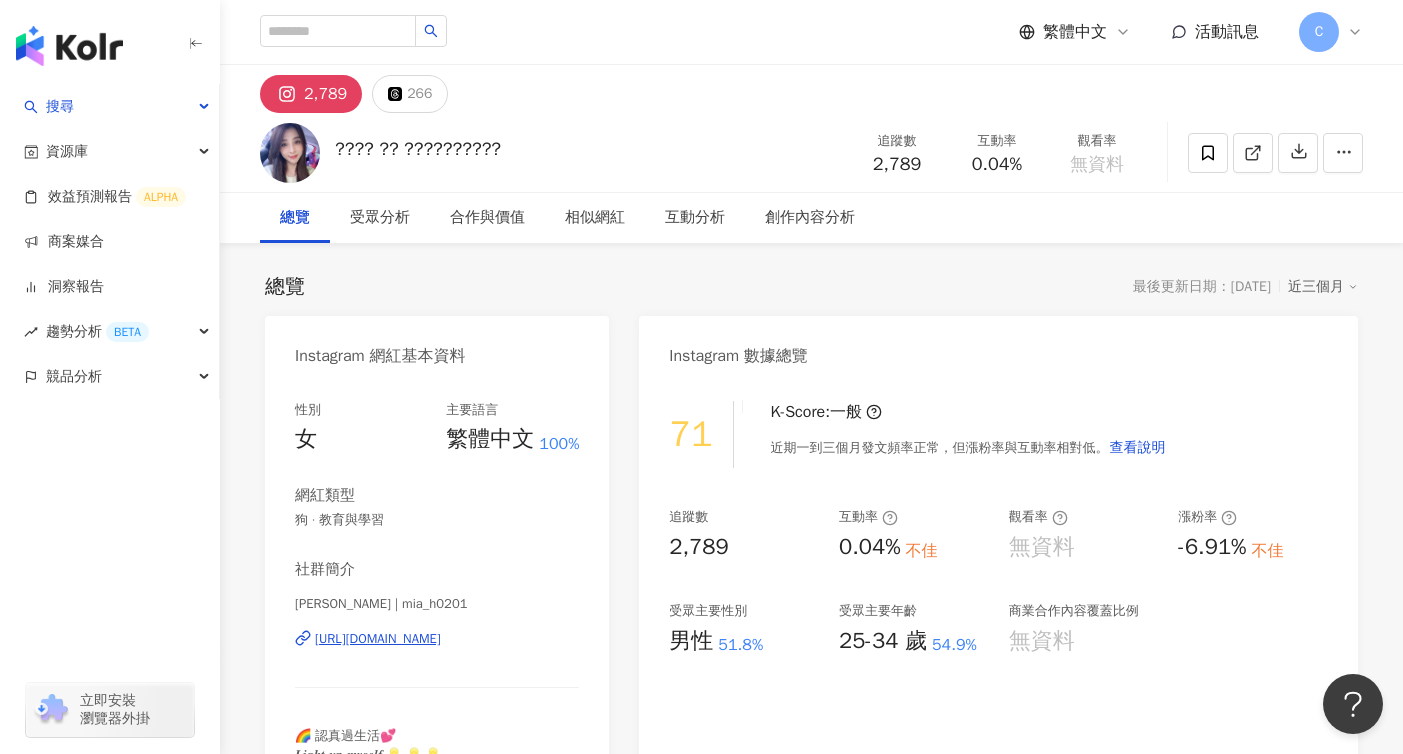 click on "2,789 266" at bounding box center [811, 89] 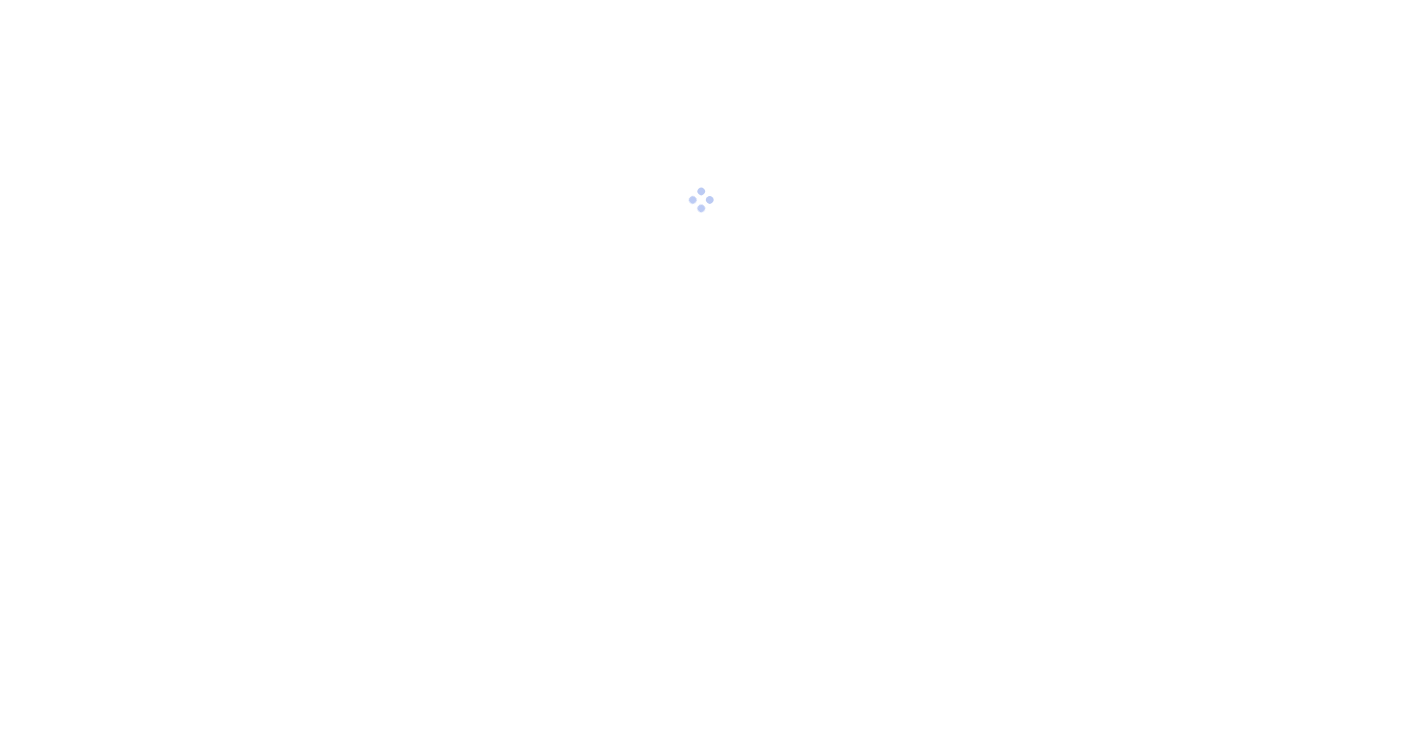 scroll, scrollTop: 0, scrollLeft: 0, axis: both 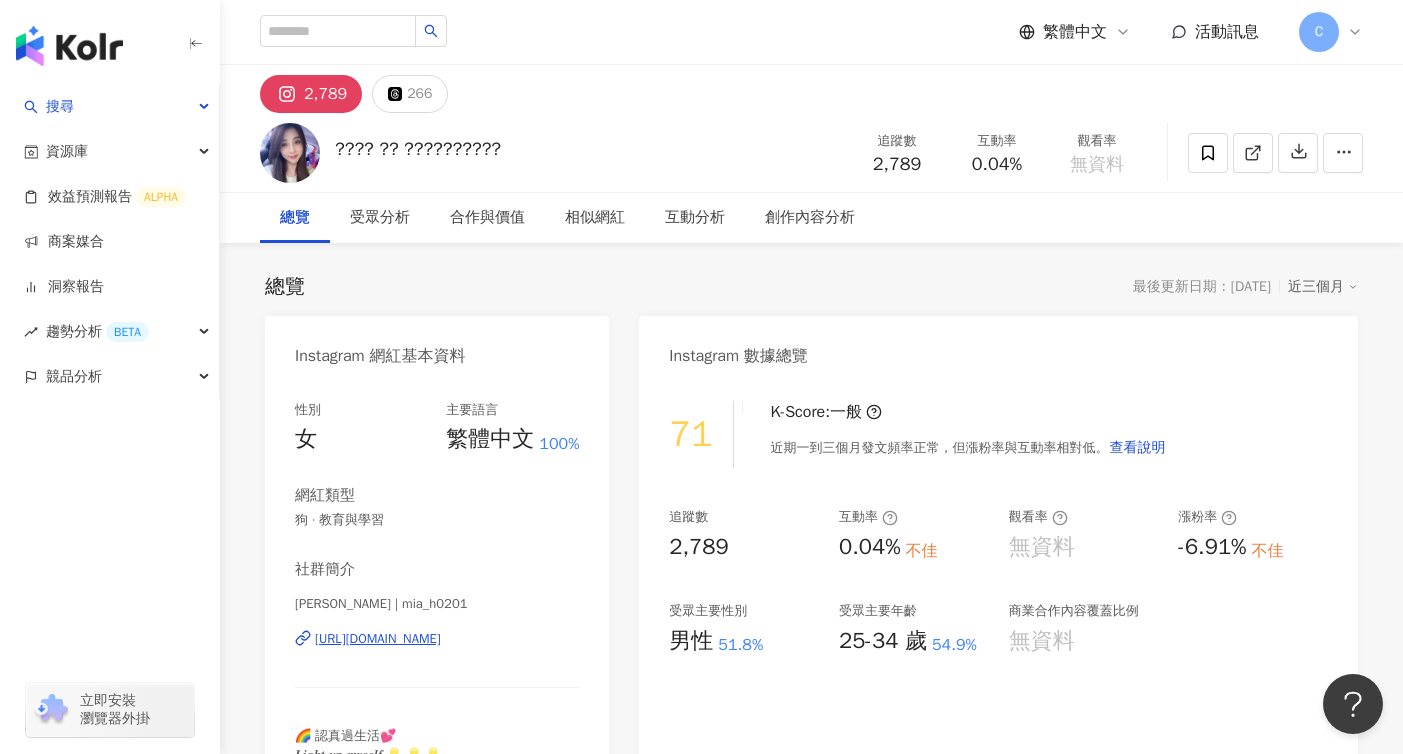 click on "???? ?? ??????????" at bounding box center (418, 149) 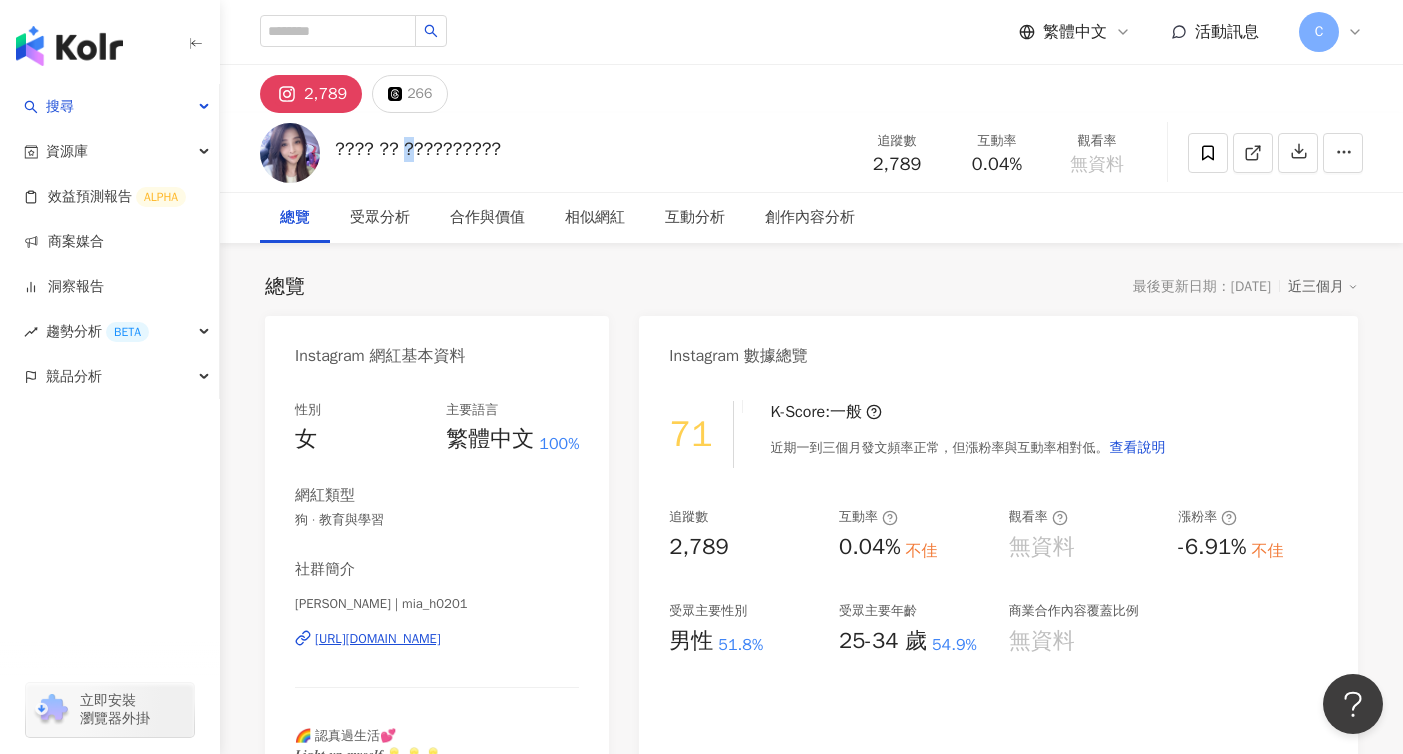 click on "???? ?? ??????????" at bounding box center [418, 149] 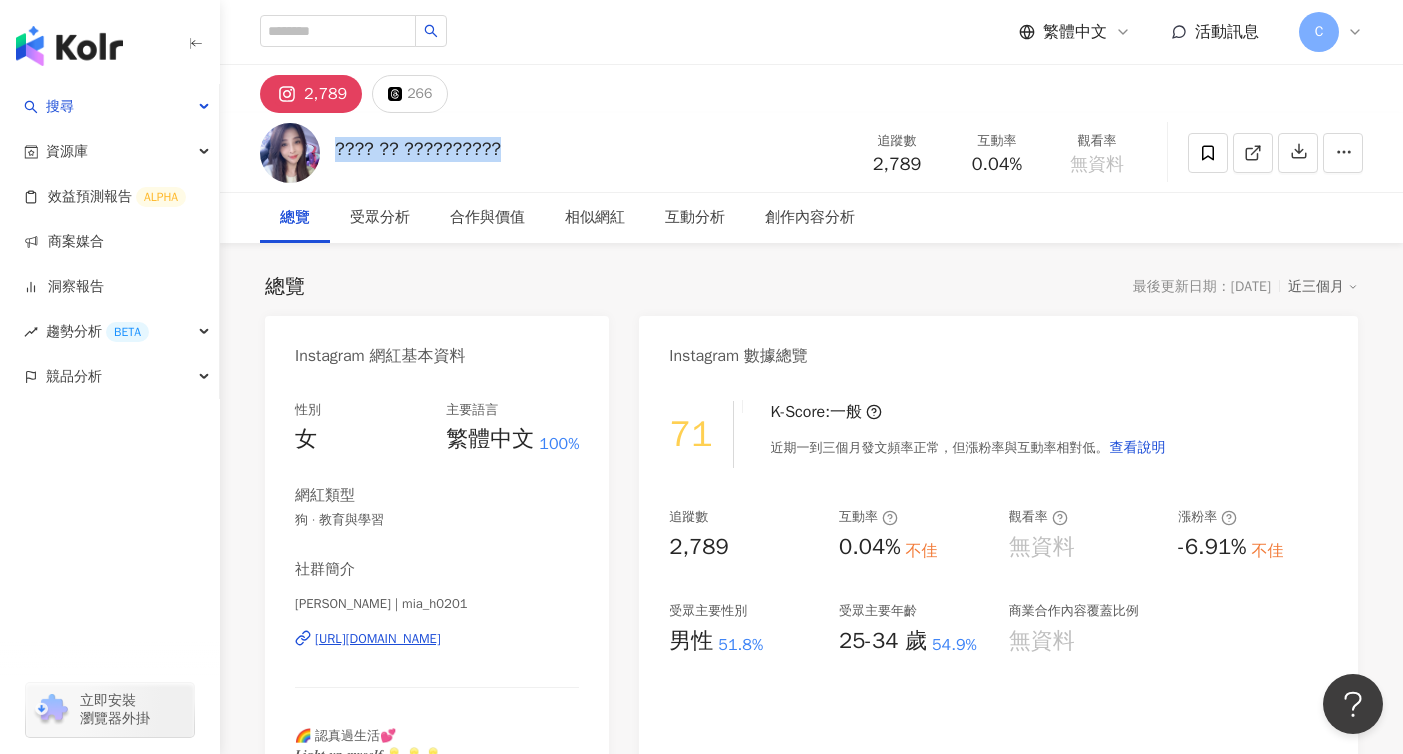 click on "???? ?? ??????????" at bounding box center (418, 149) 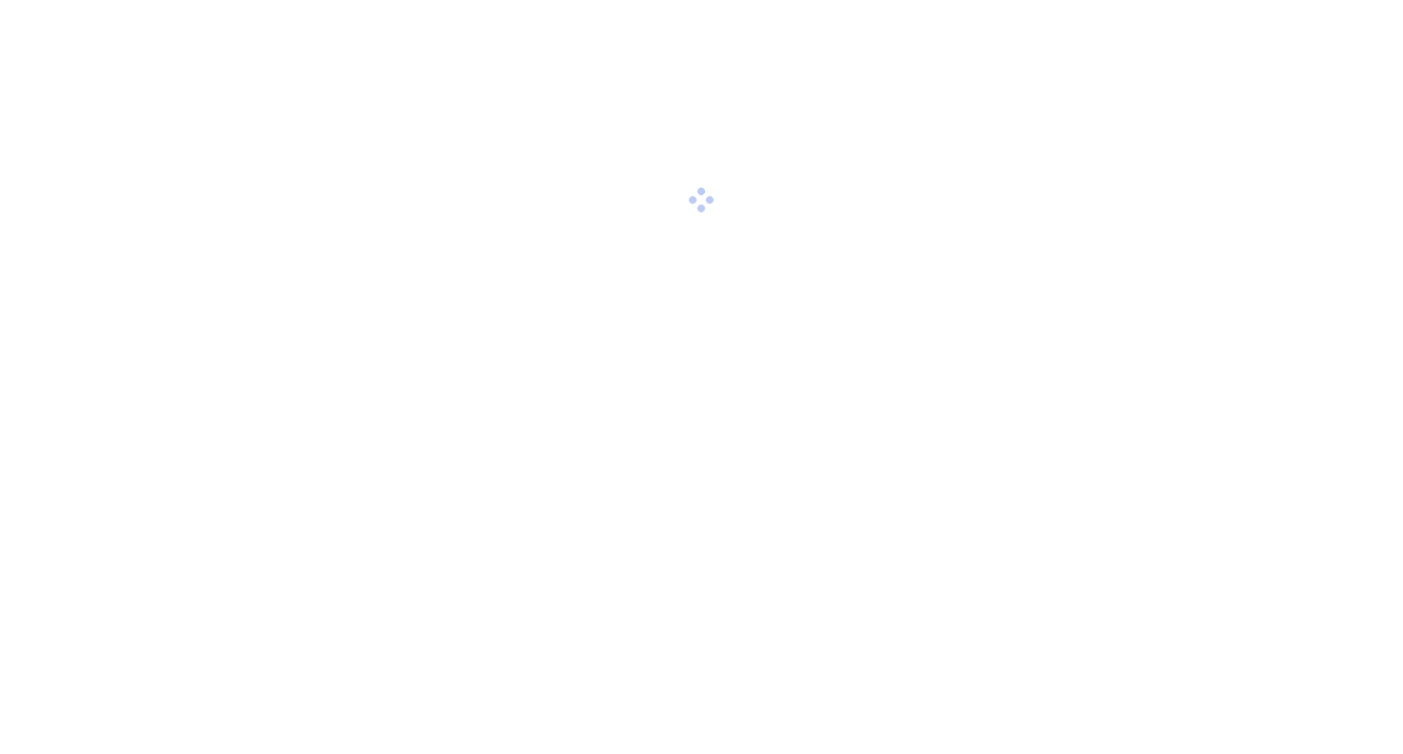 scroll, scrollTop: 0, scrollLeft: 0, axis: both 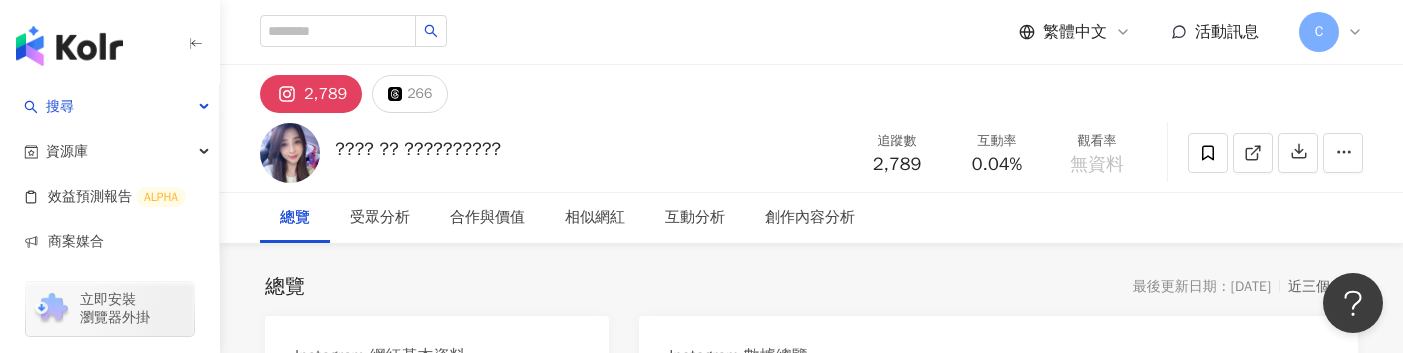 click on "2,789 266" at bounding box center [811, 89] 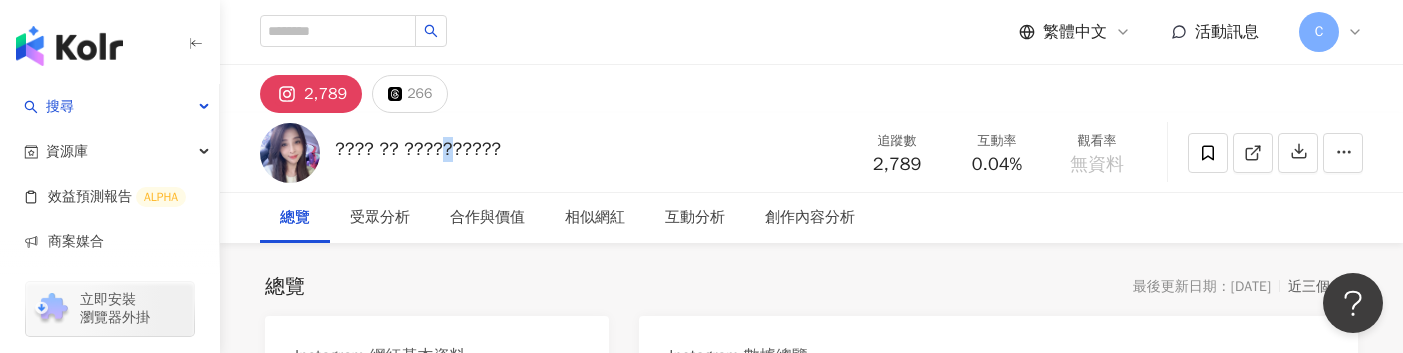 click on "???? ?? ??????????" at bounding box center (418, 149) 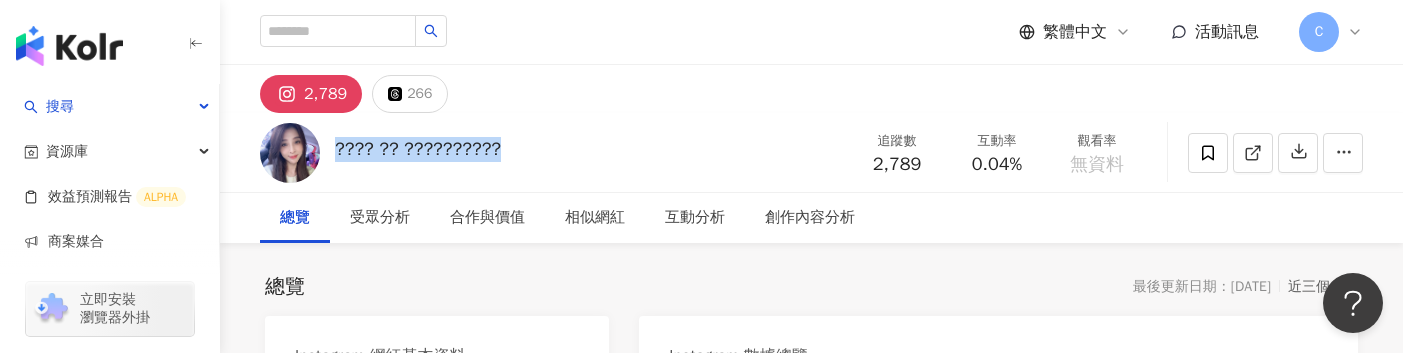 click on "???? ?? ??????????" at bounding box center [418, 149] 